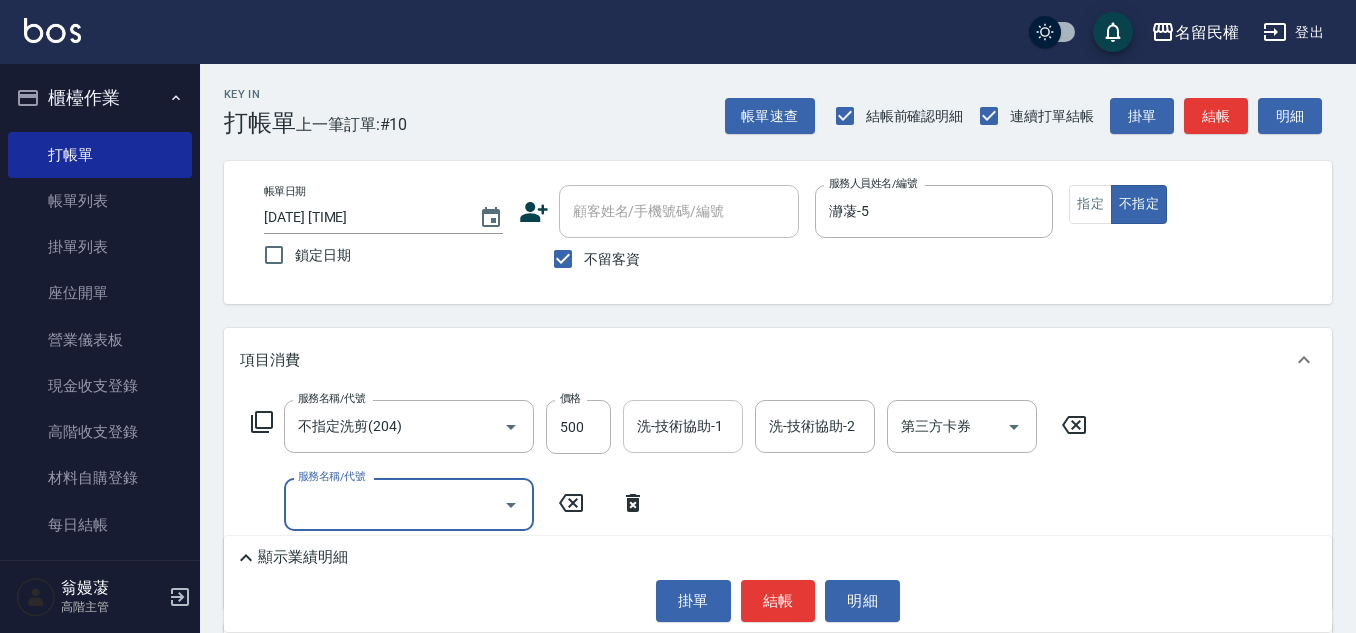 scroll, scrollTop: 0, scrollLeft: 0, axis: both 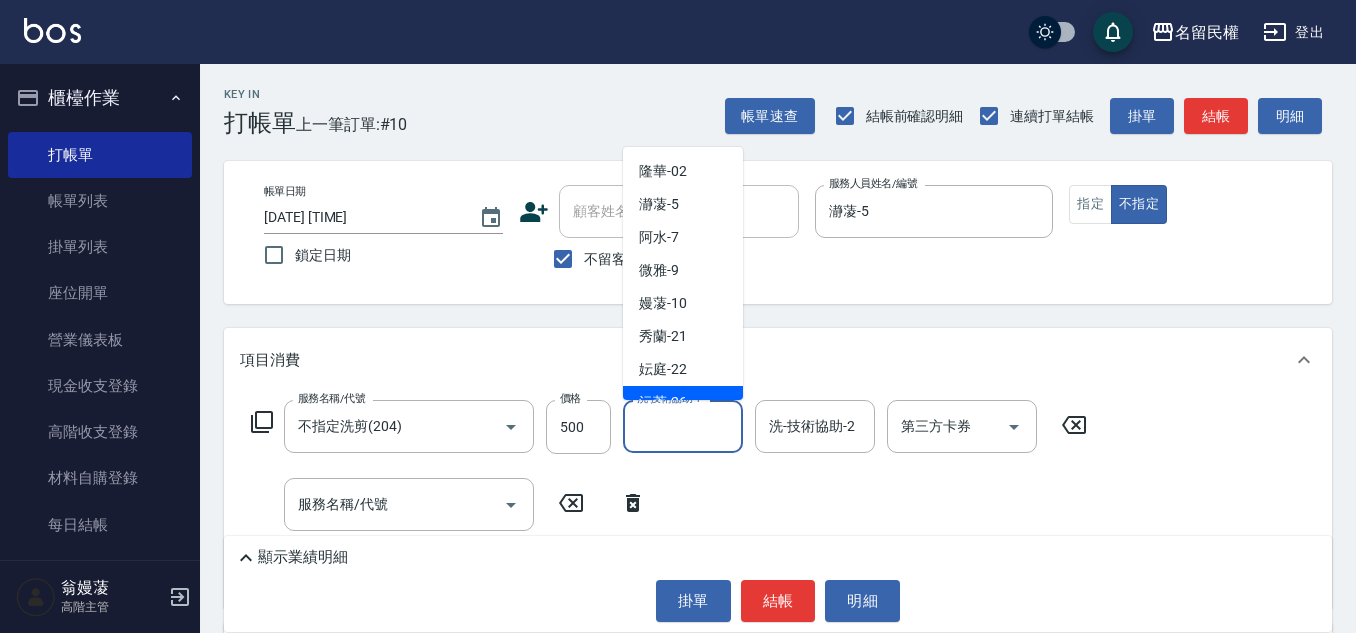 type on "6" 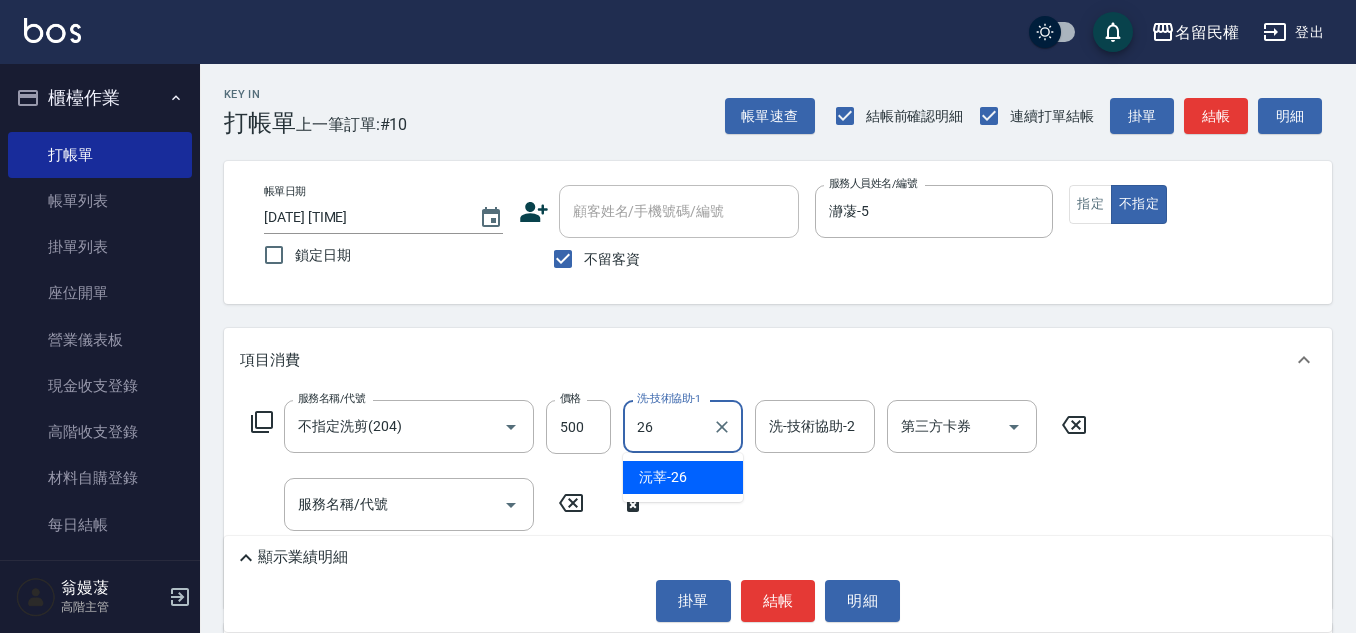 type on "沅莘-26" 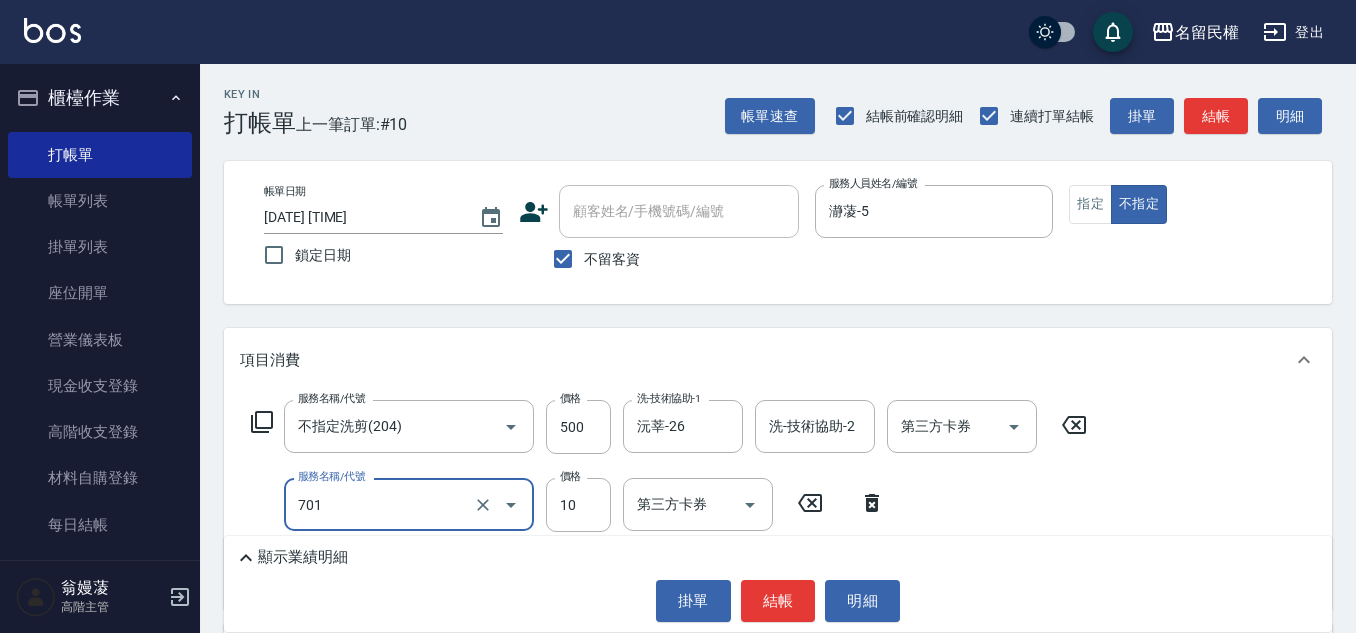type on "潤絲(701)" 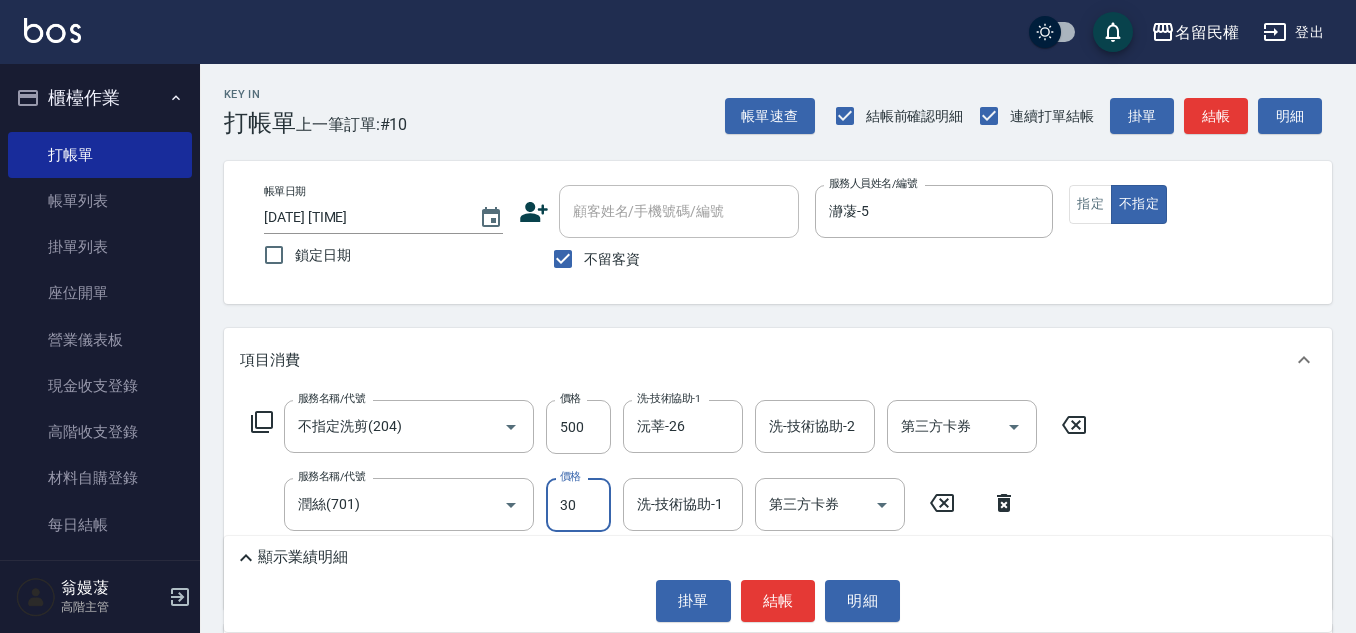 type on "30" 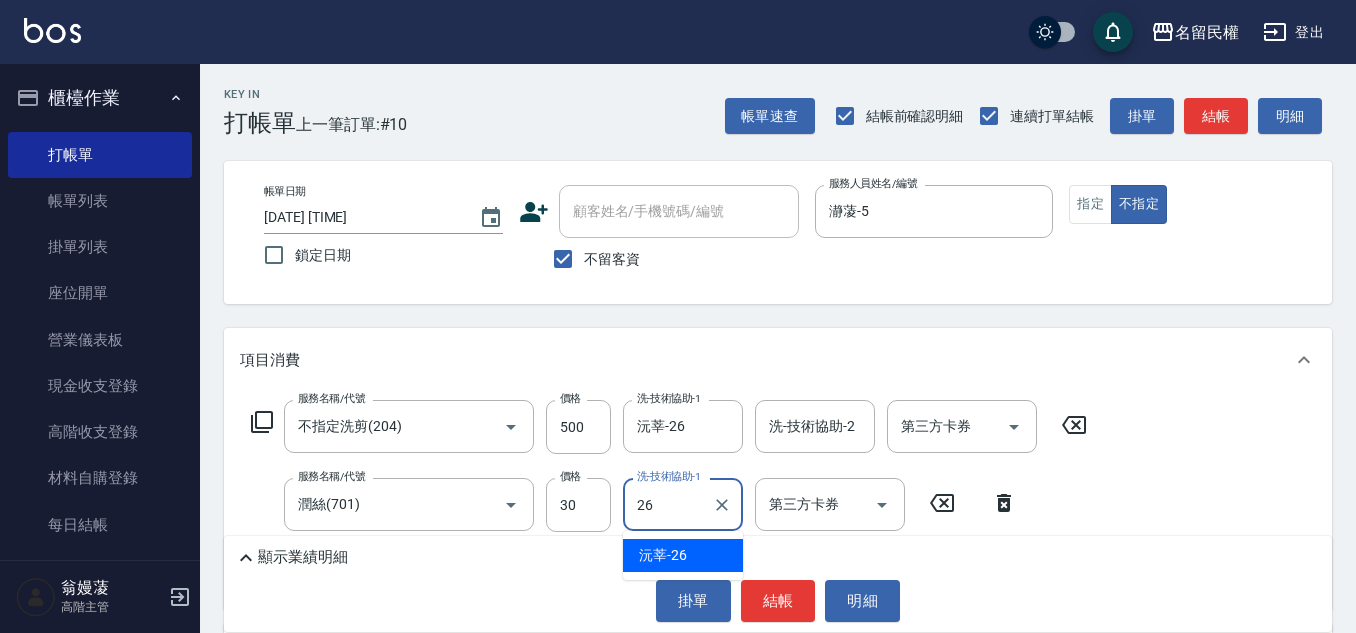 type on "沅莘-26" 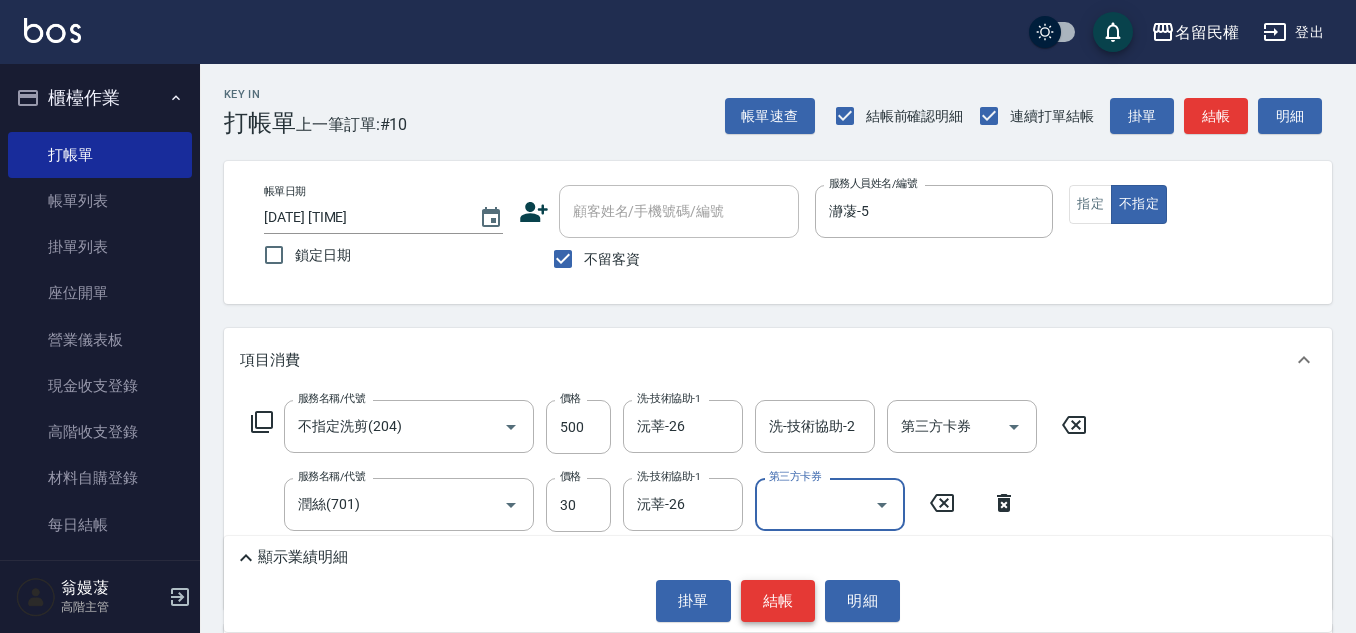 click on "結帳" at bounding box center (778, 601) 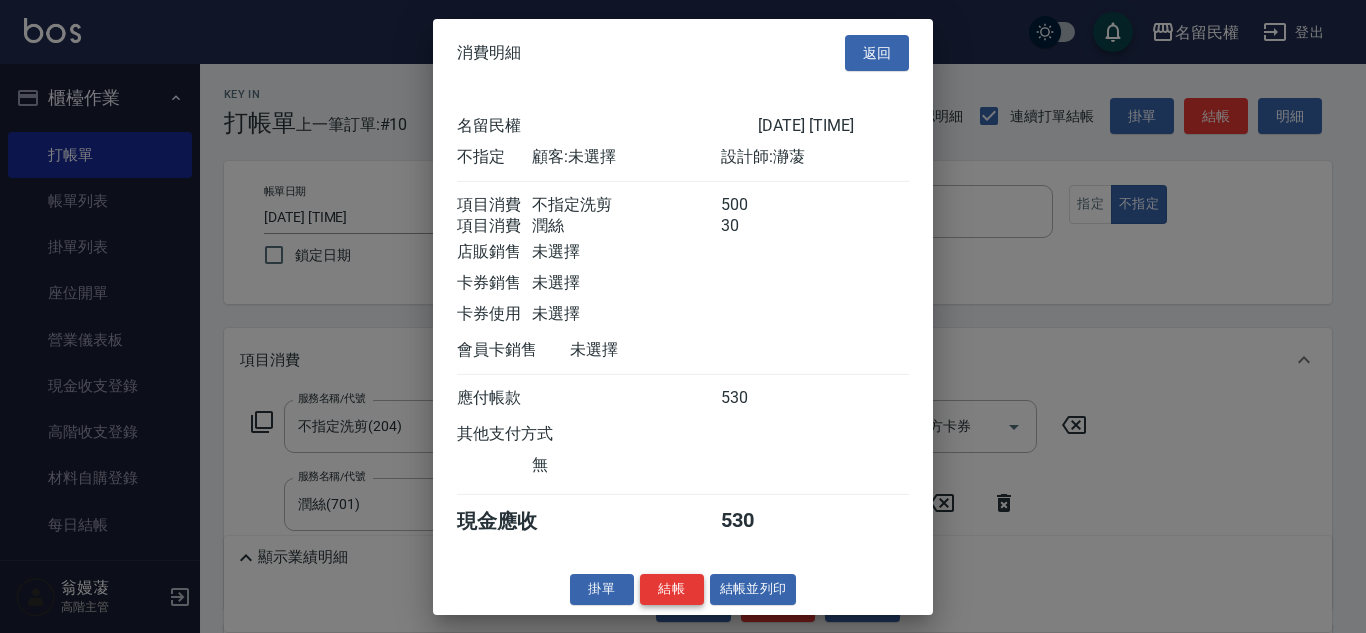 click on "結帳" at bounding box center [672, 589] 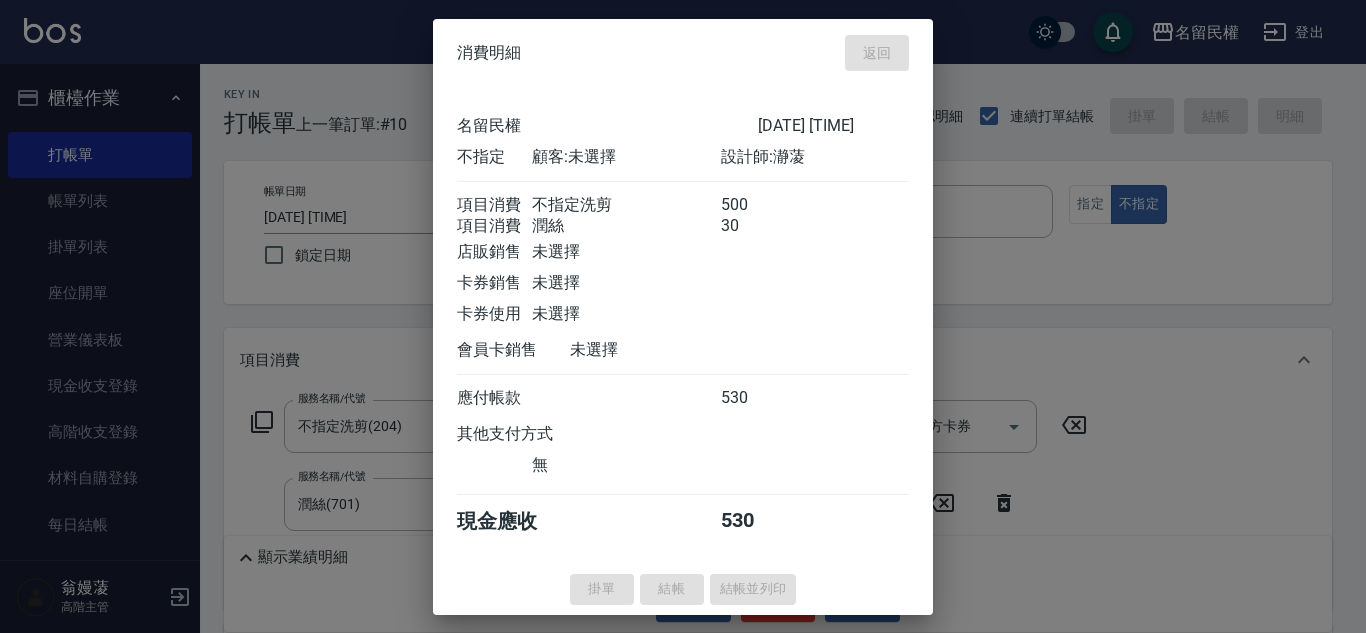 type on "[DATE] [TIME]" 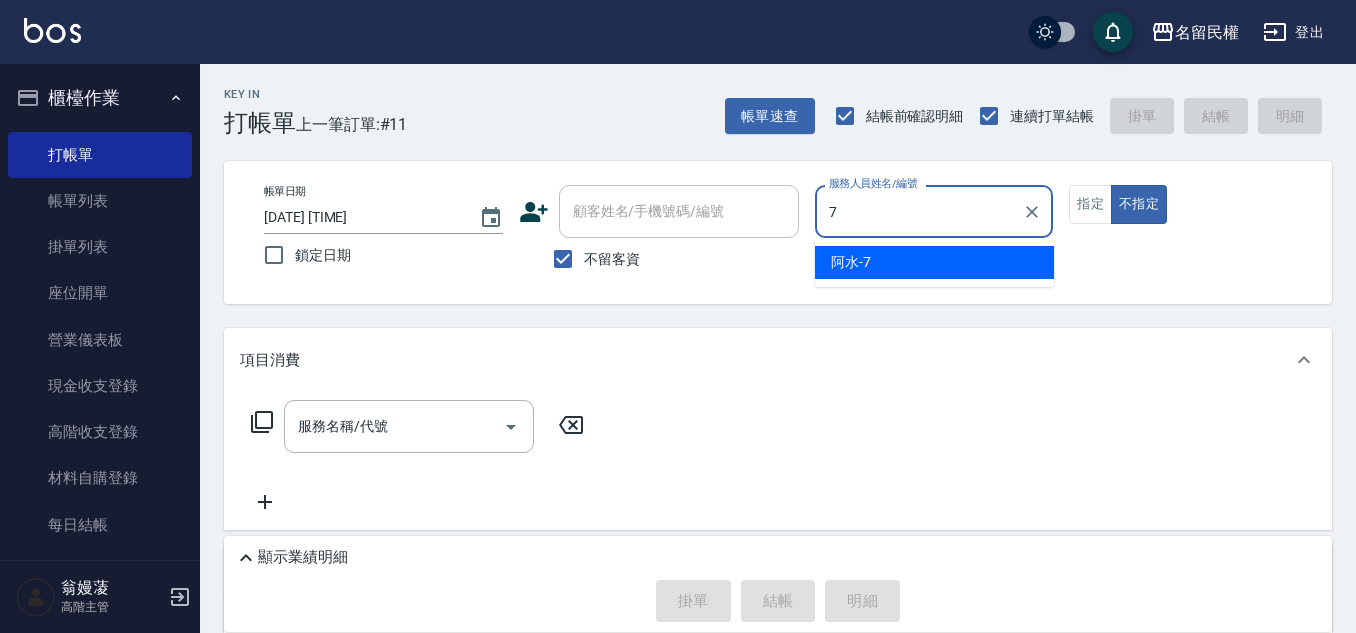 type on "[NAME]-8" 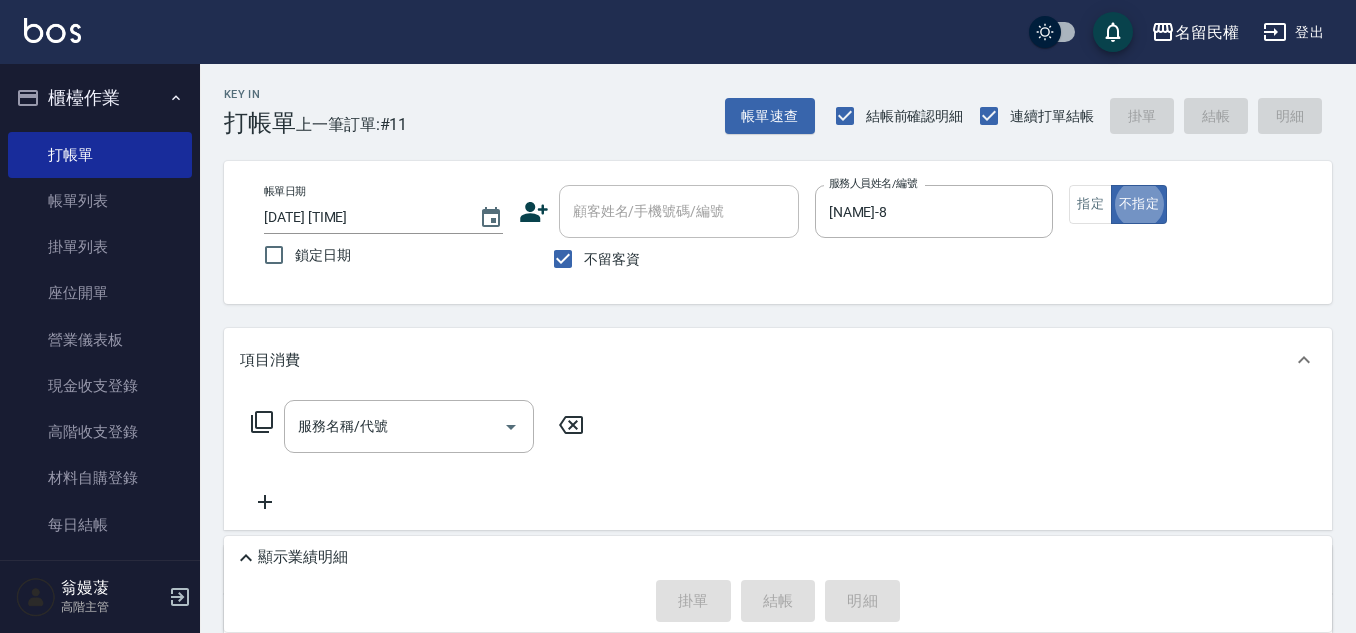 type on "false" 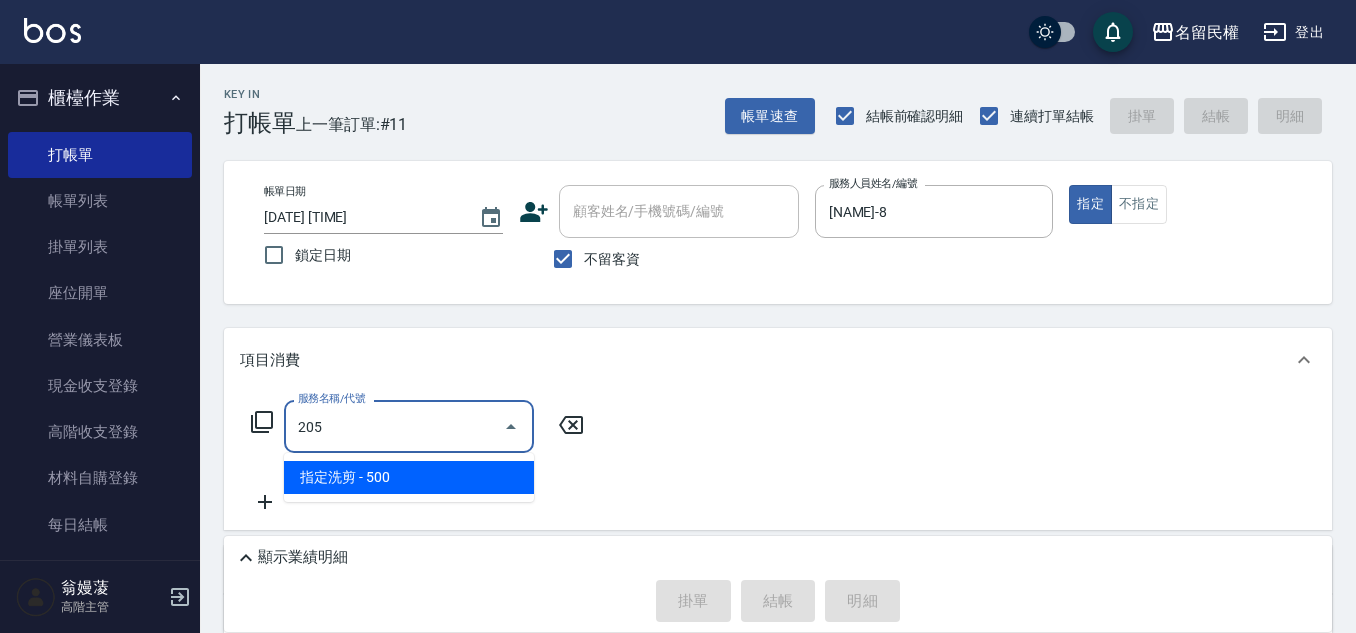 type on "指定洗剪(205)" 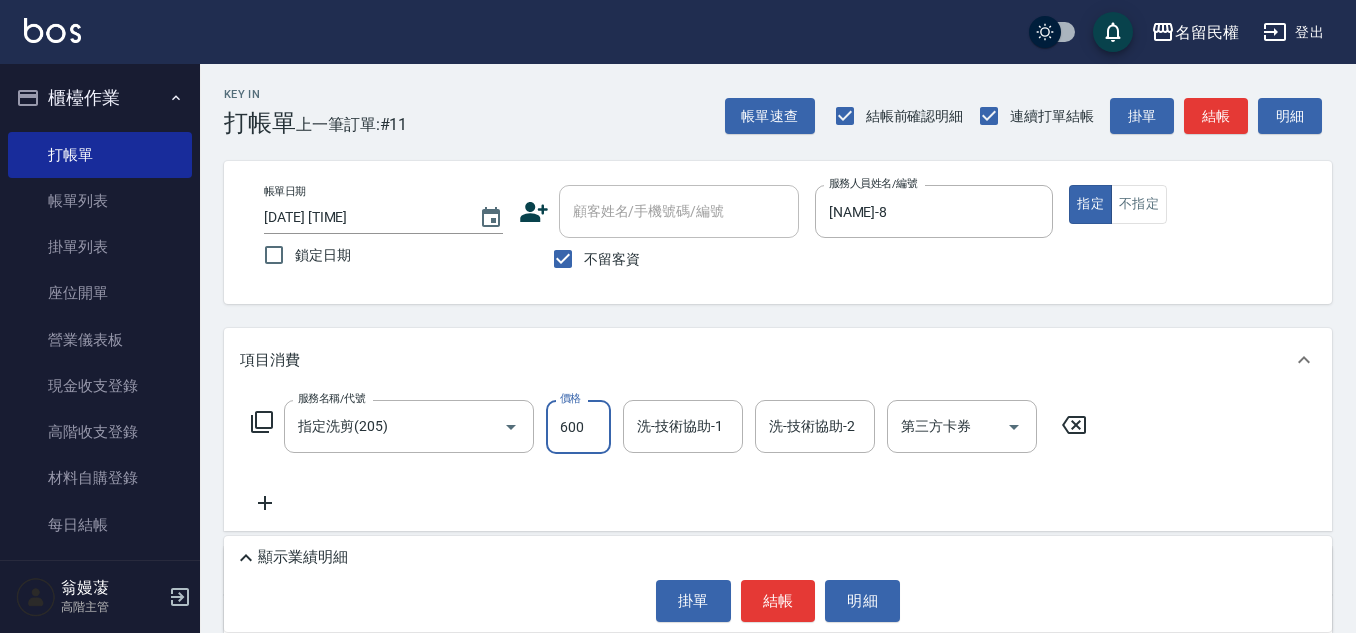 type on "600" 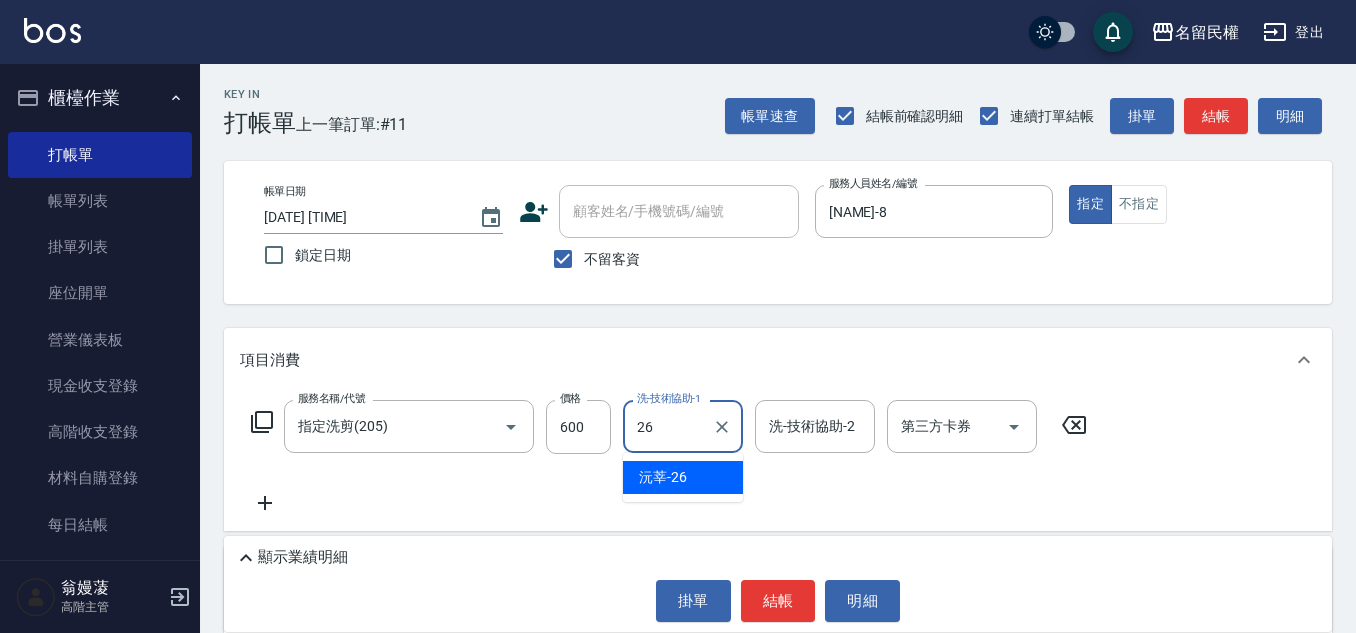 type on "沅莘-26" 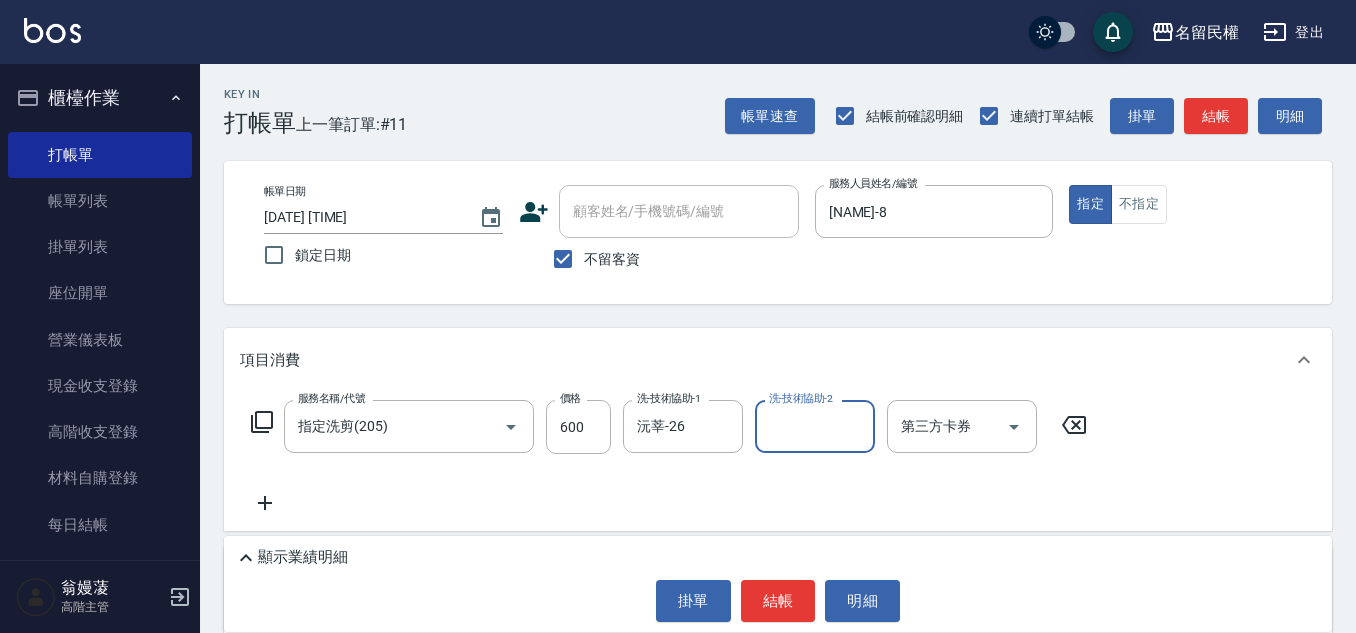 click on "顯示業績明細 掛單 結帳 明細" at bounding box center [778, 584] 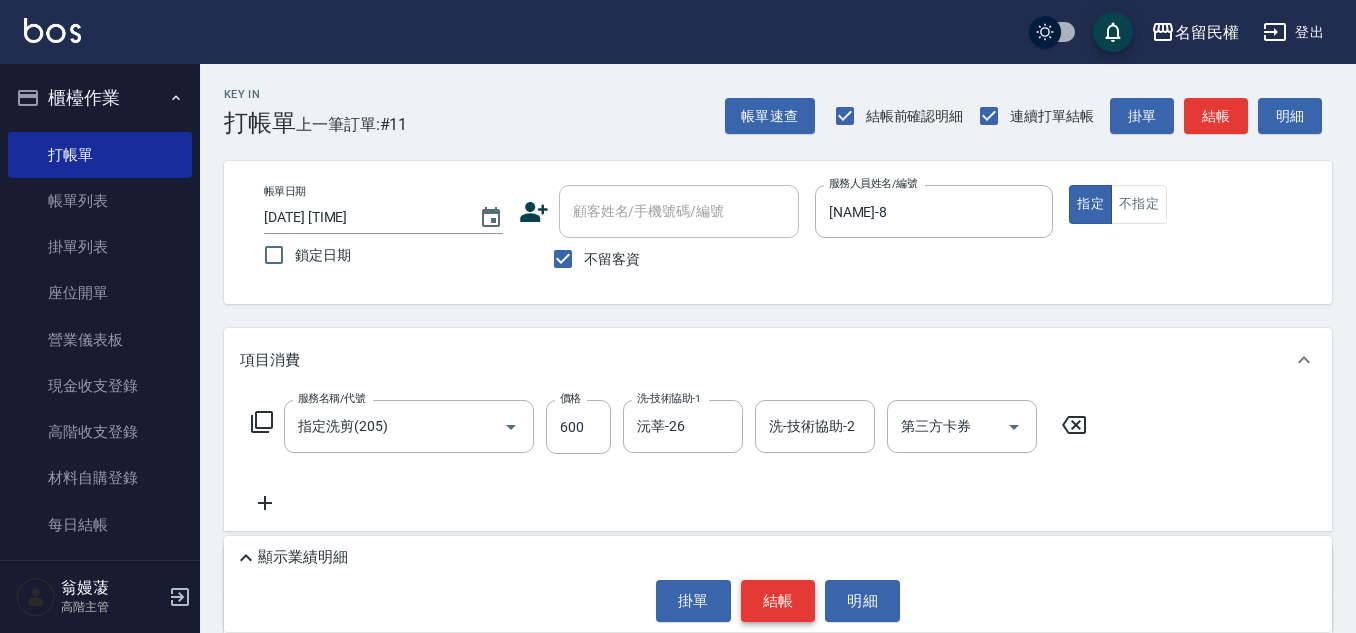 click on "結帳" at bounding box center (778, 601) 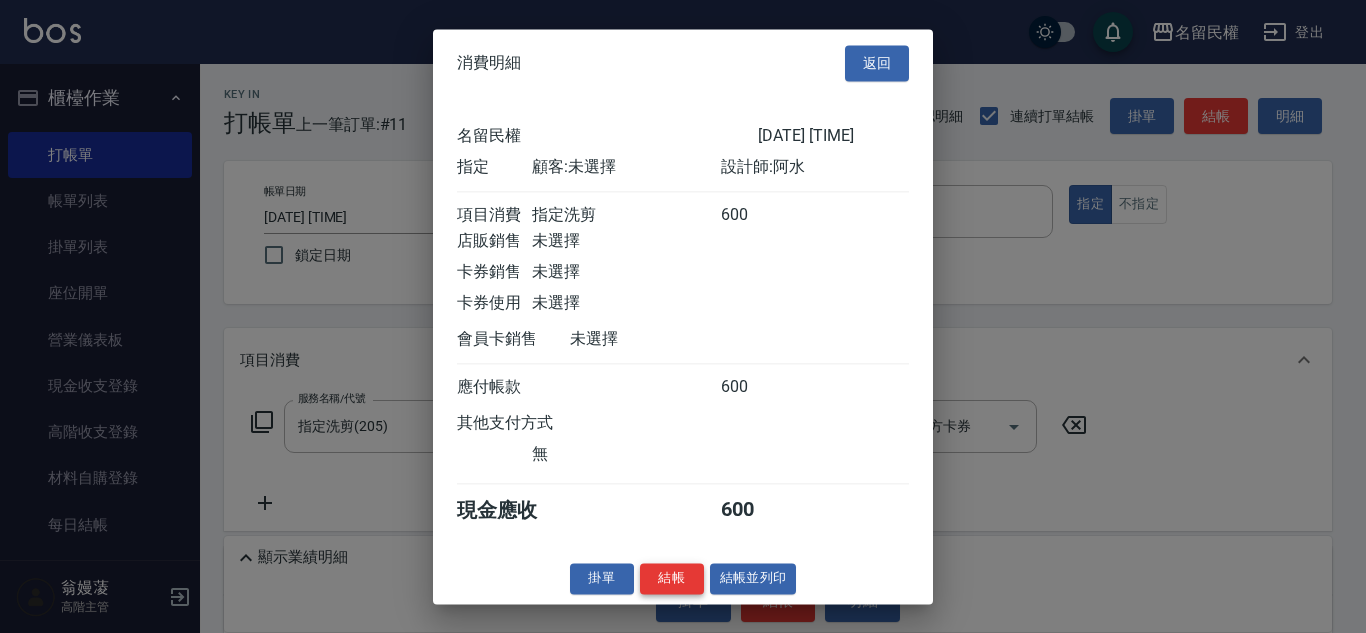 click on "結帳" at bounding box center [672, 578] 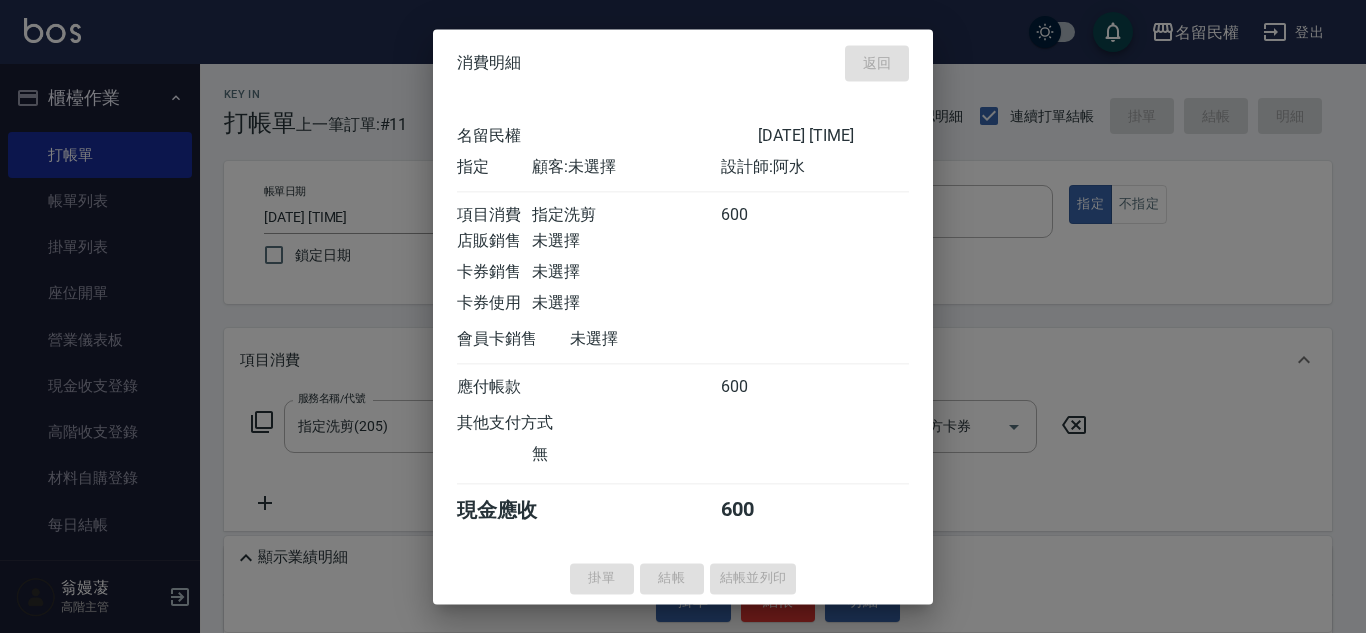 type on "[DATE] [TIME]" 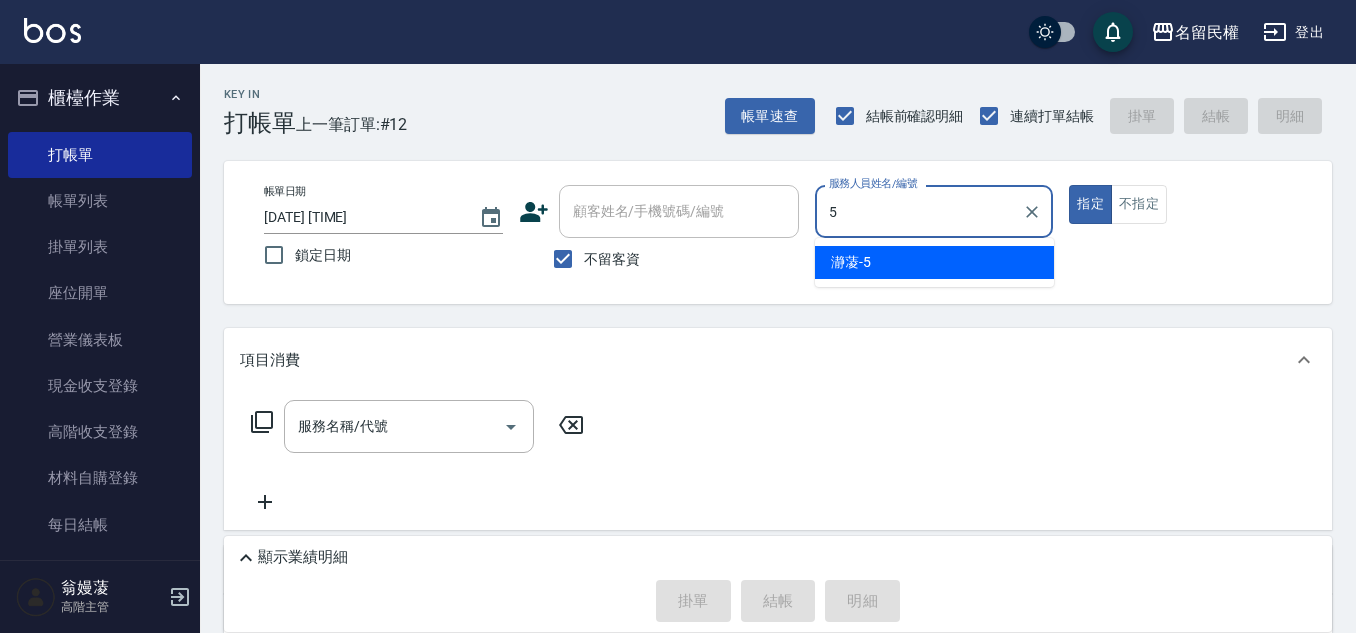 type on "瀞蓤-5" 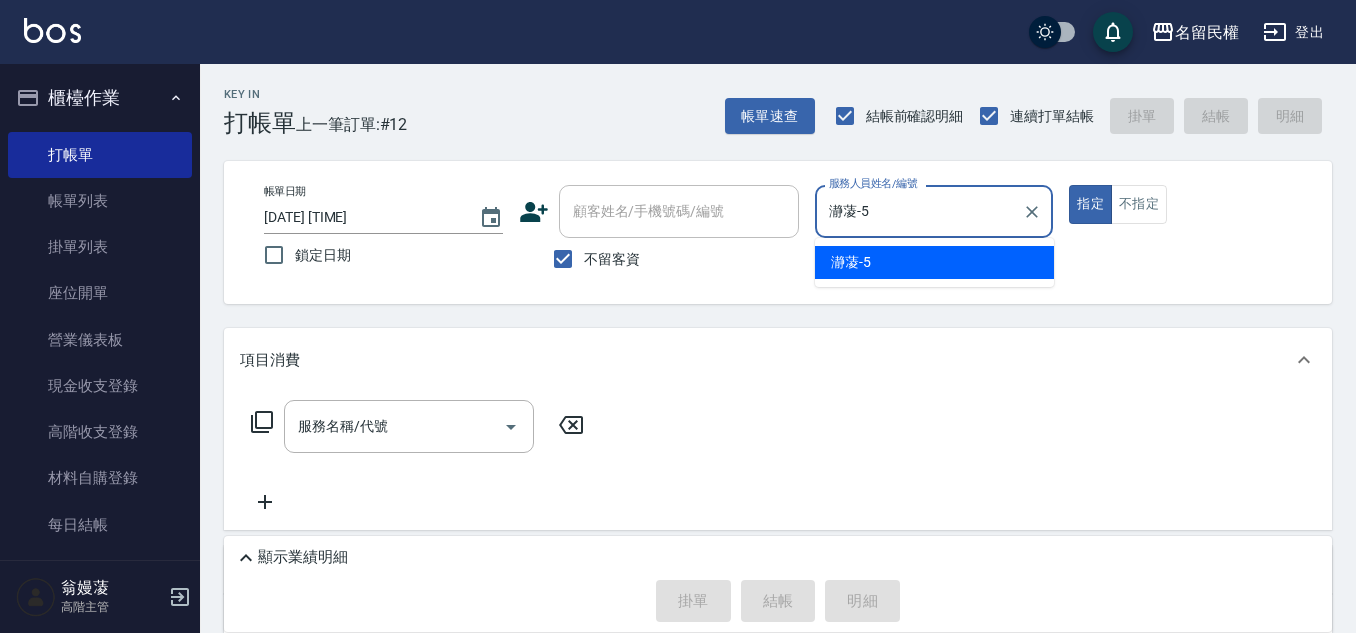 type on "true" 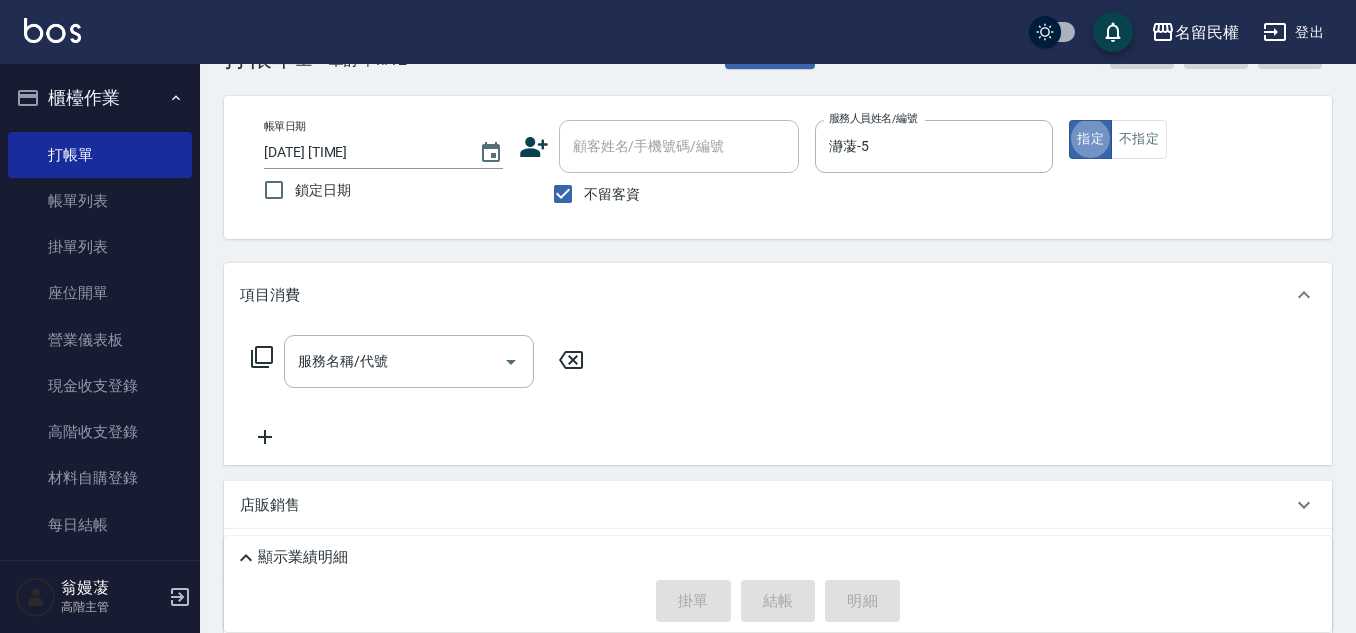 scroll, scrollTop: 100, scrollLeft: 0, axis: vertical 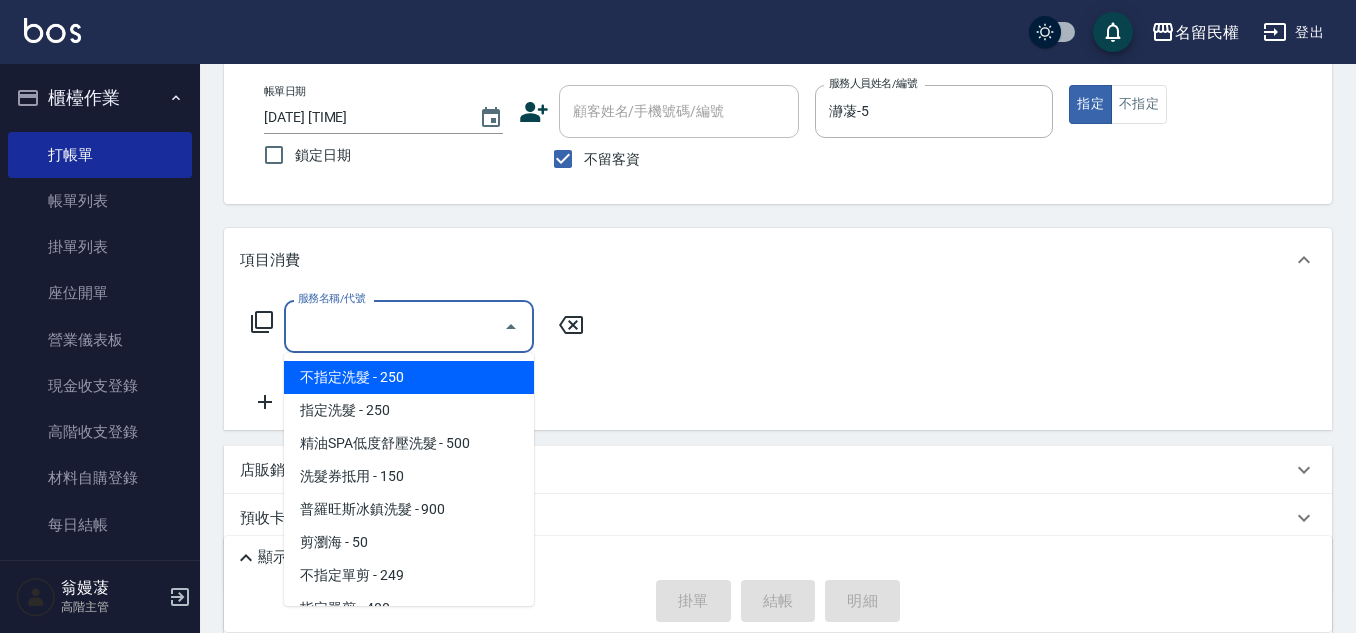 click on "服務名稱/代號" at bounding box center [394, 326] 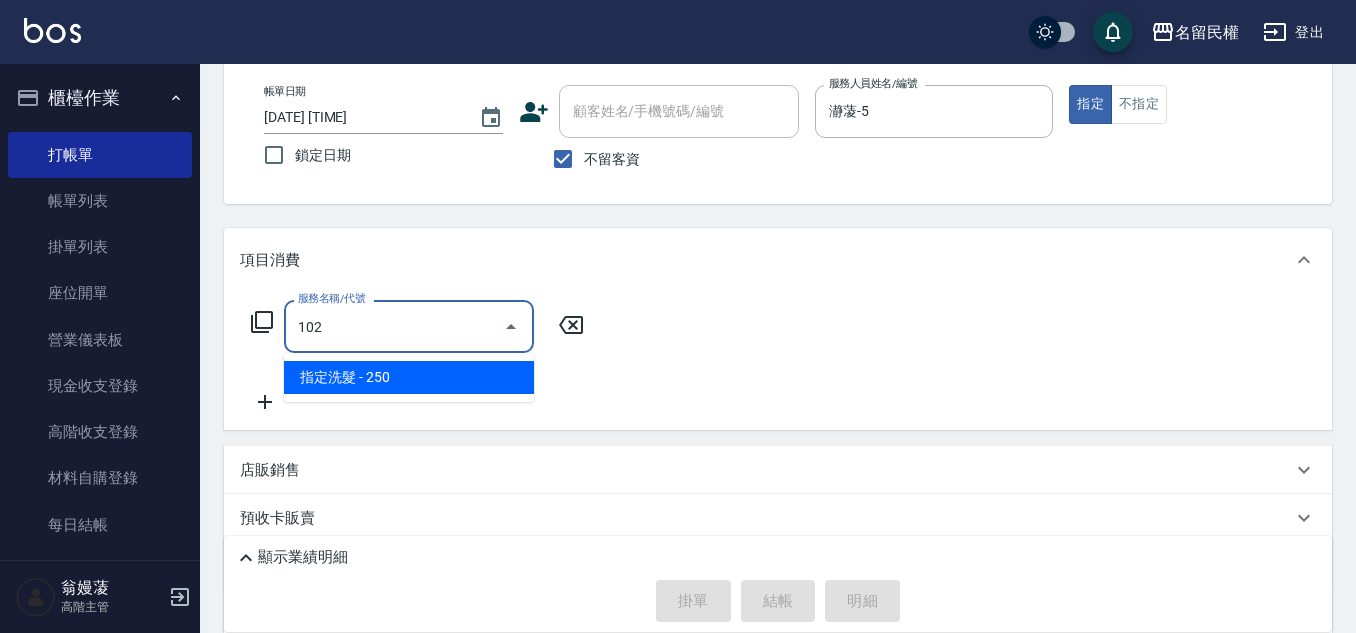 type on "指定洗髮(102)" 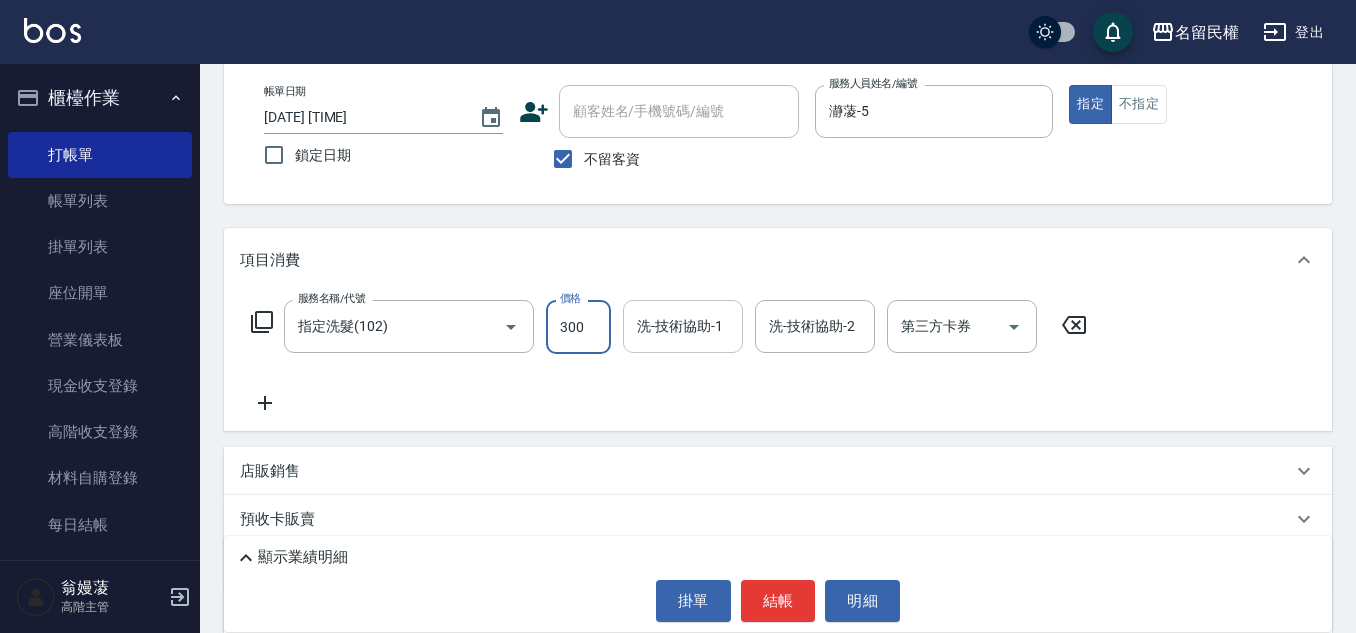 type on "300" 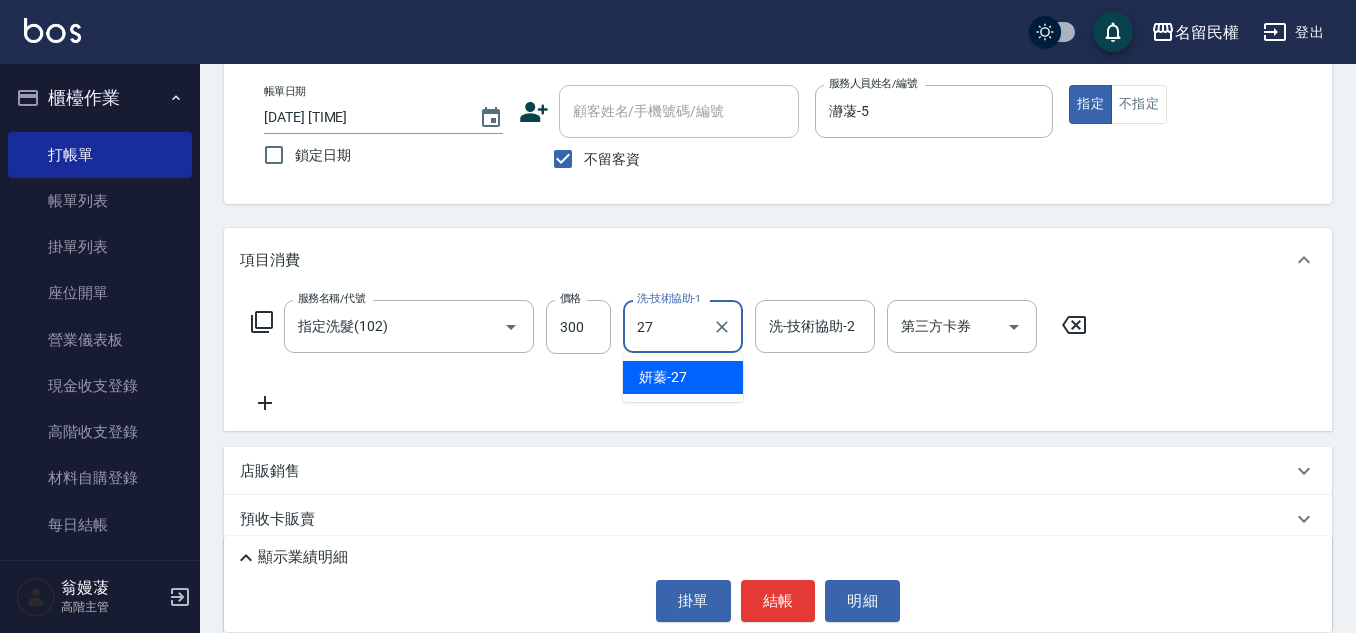 type on "妍蓁-27" 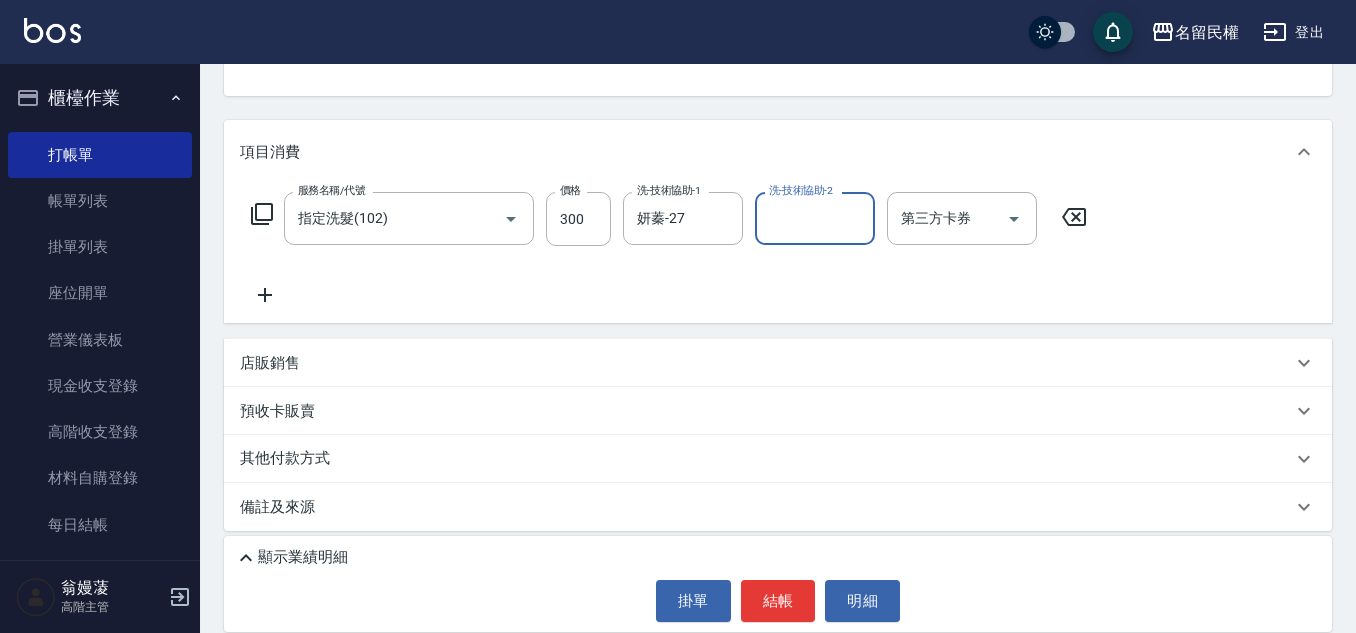 scroll, scrollTop: 216, scrollLeft: 0, axis: vertical 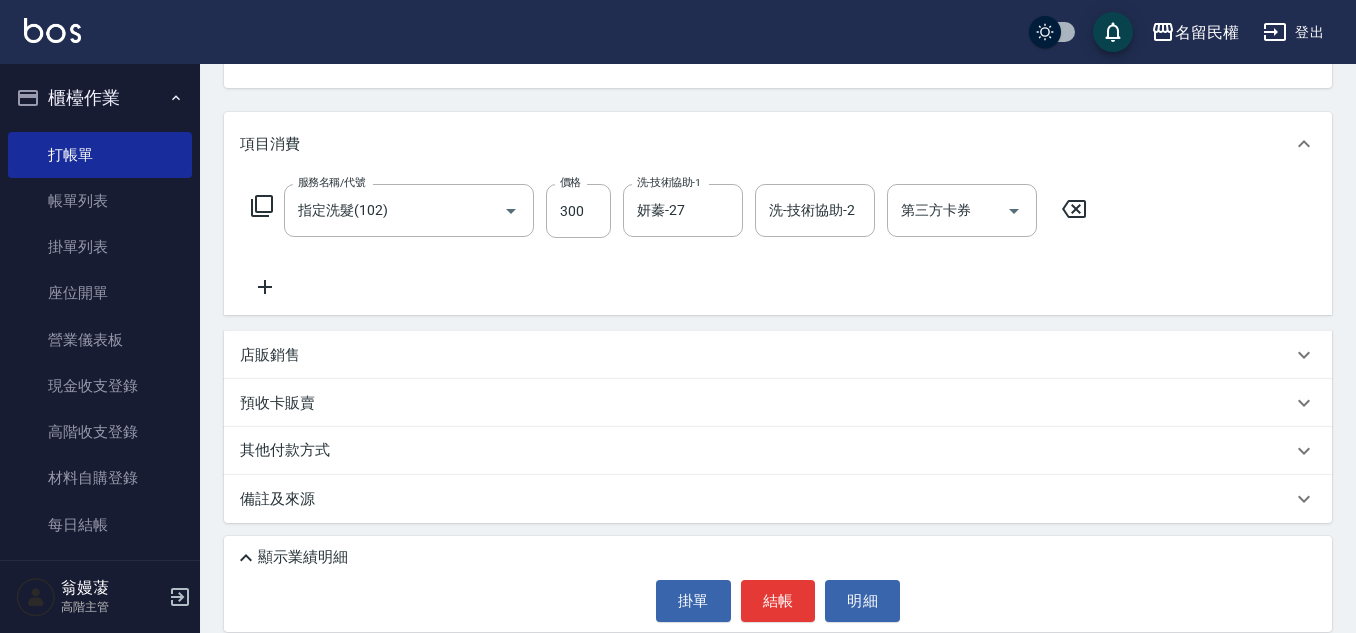 click 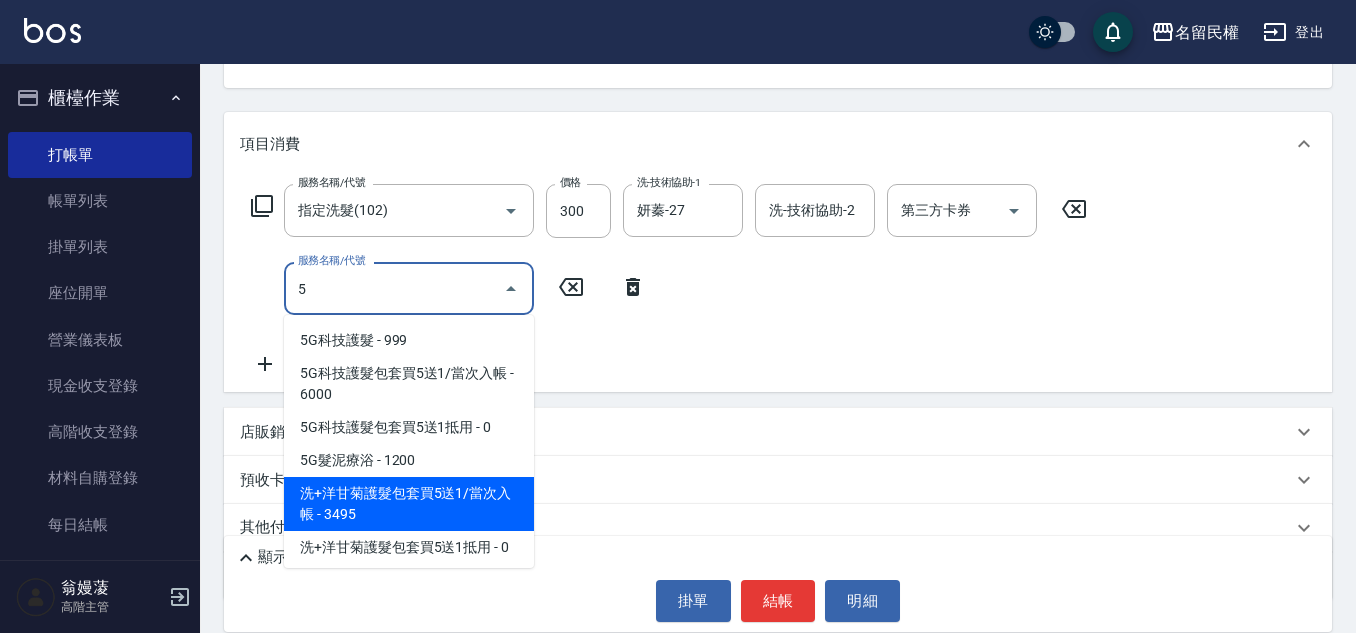 scroll, scrollTop: 100, scrollLeft: 0, axis: vertical 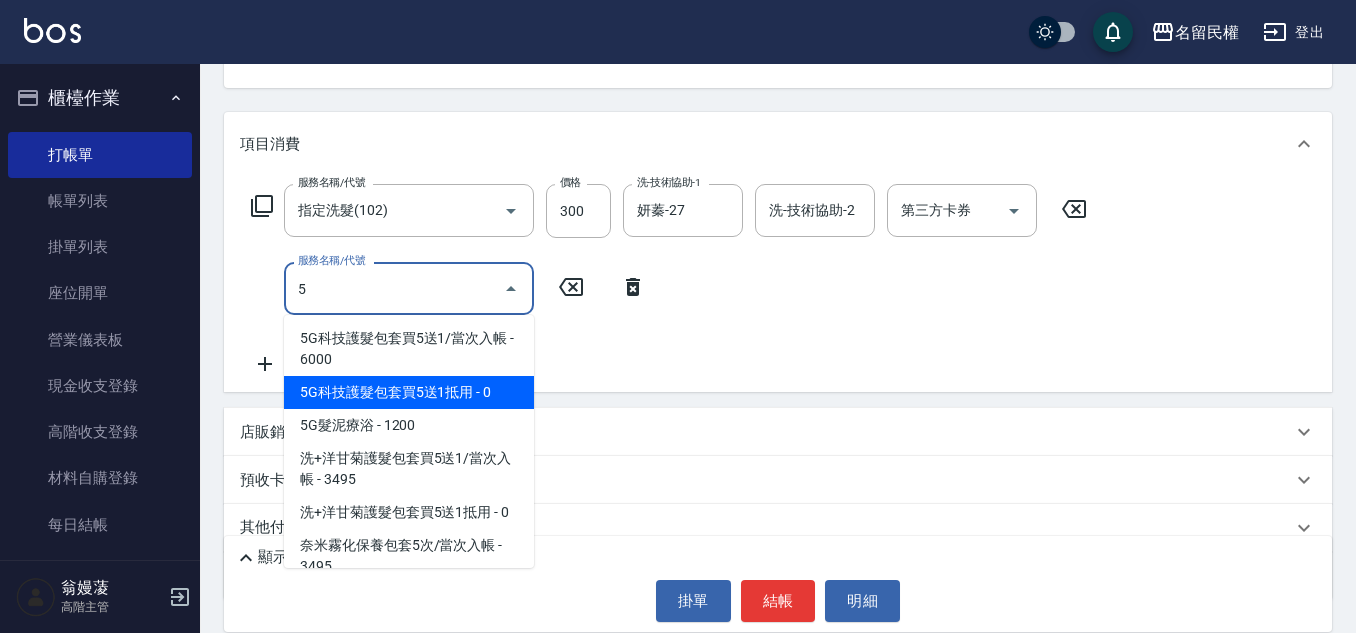click on "5G科技護髮包套買5送1抵用 - 0" at bounding box center [409, 392] 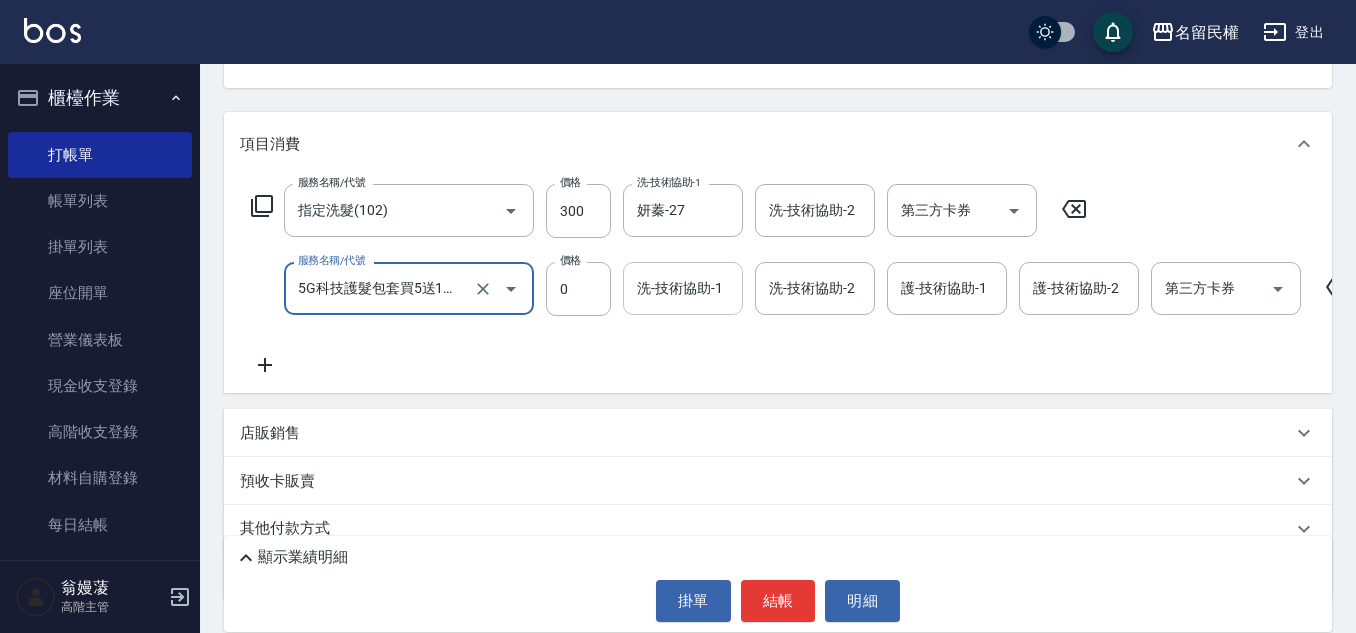 type on "5G科技護髮包套買5送1抵用(519)" 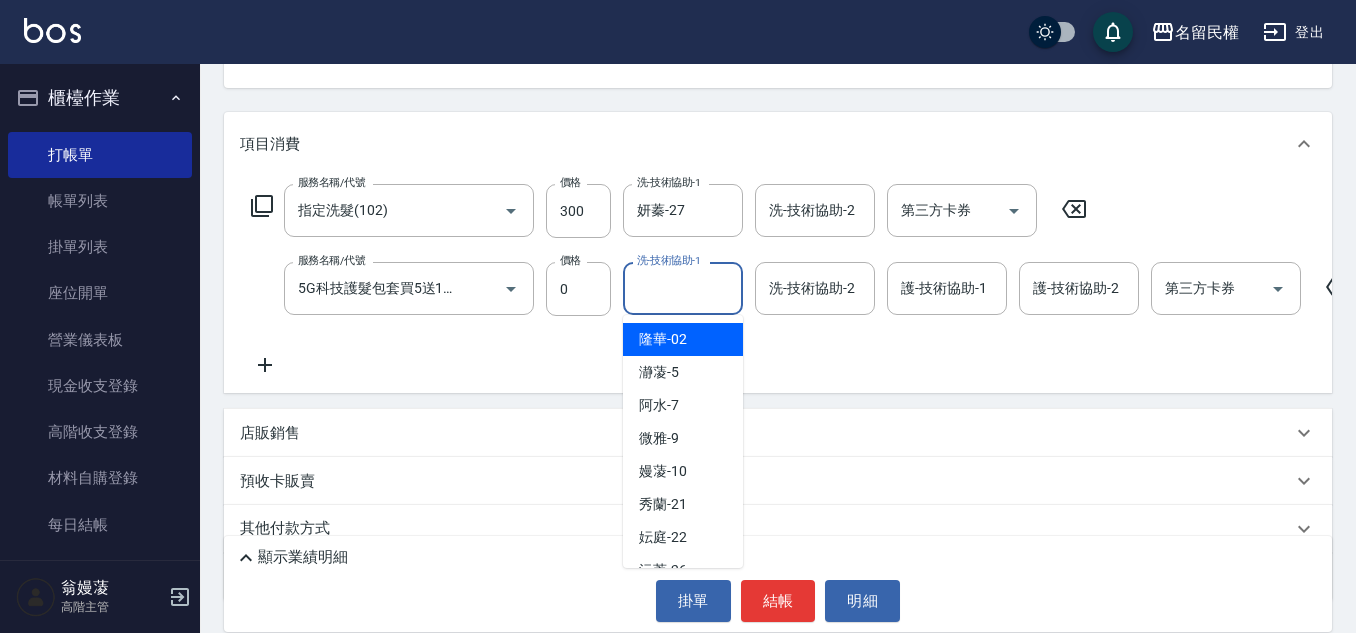 click on "洗-技術協助-1" at bounding box center [683, 288] 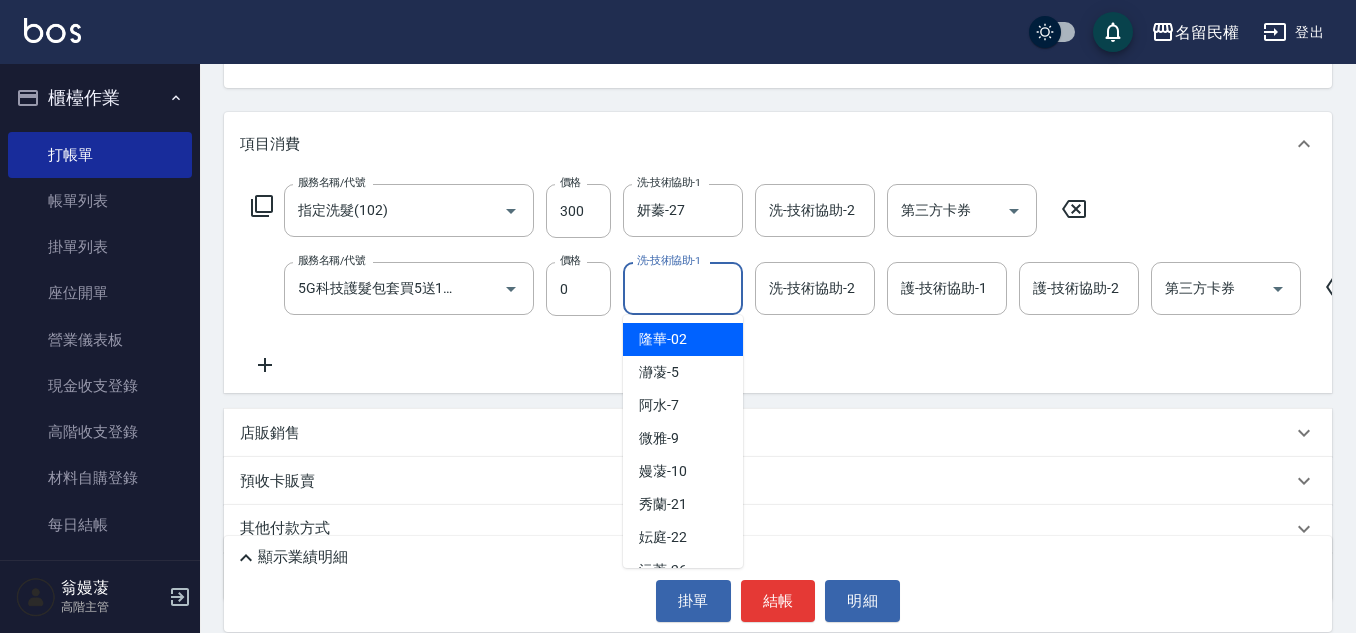 type on "3" 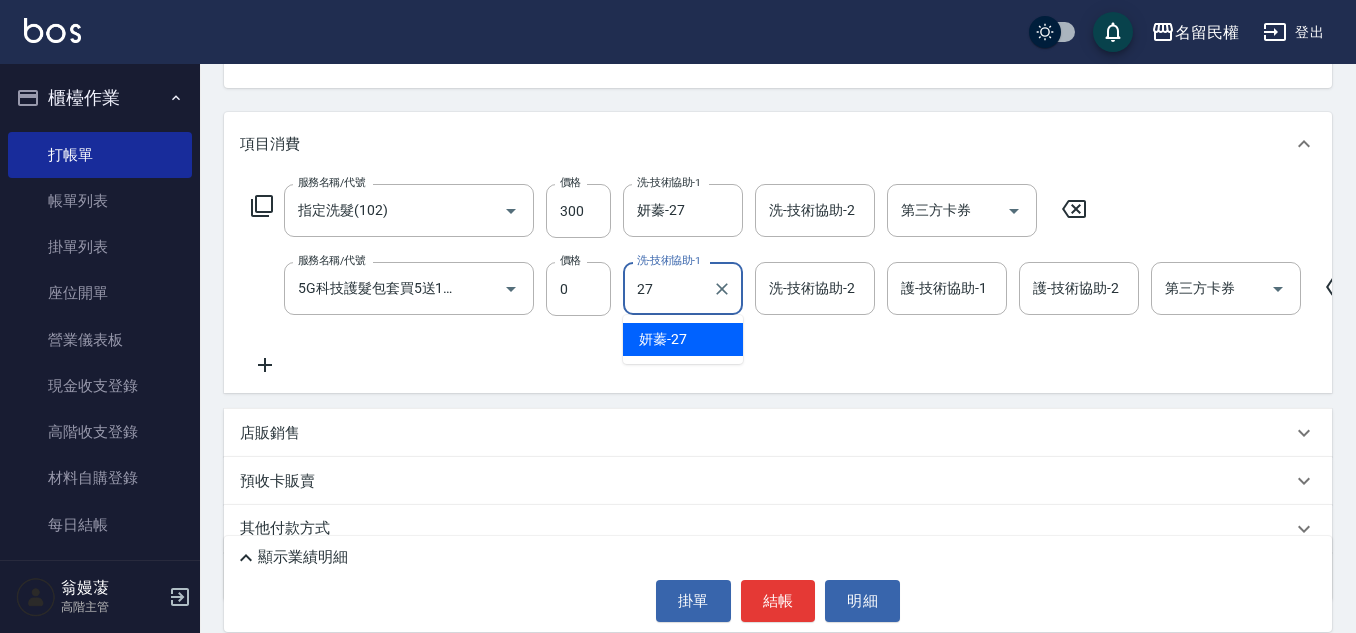 type on "妍蓁-27" 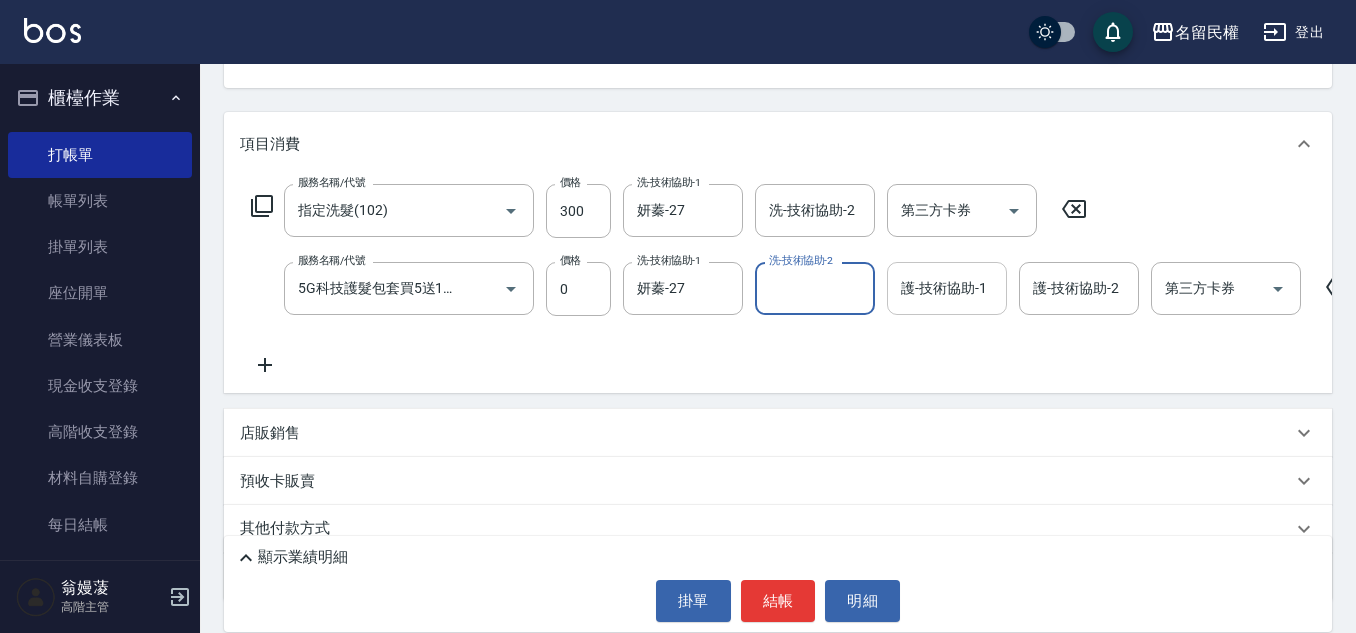 click on "護-技術協助-1" at bounding box center (947, 288) 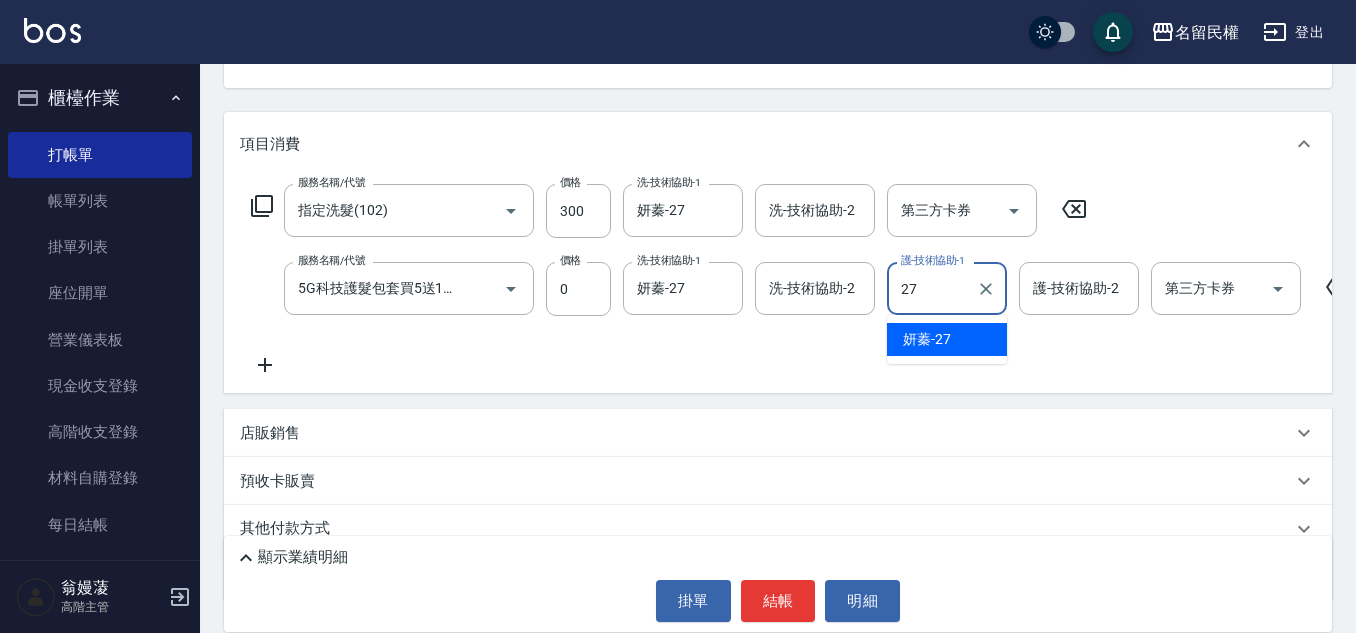 type on "妍蓁-27" 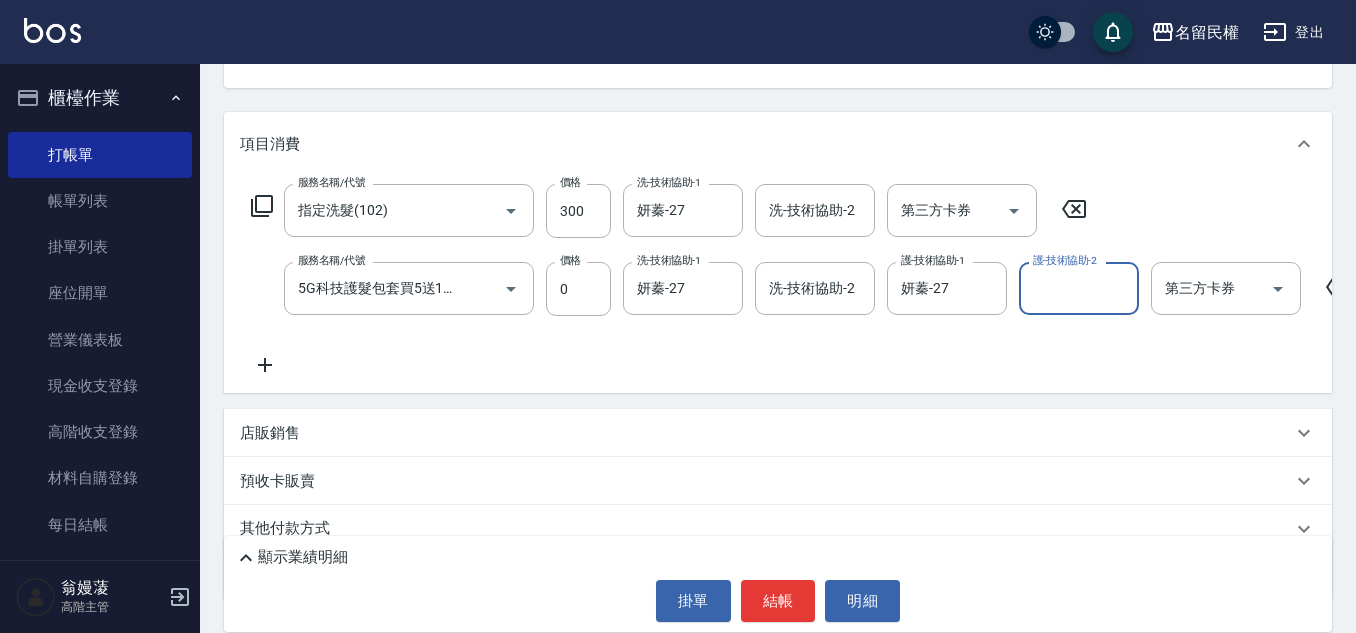 click on "服務名稱/代號 指定洗髮(102) 服務名稱/代號 價格 300 價格 洗-技術協助-1 [NAME]-27 洗-技術協助-1 洗-技術協助-2 洗-技術協助-2 第三方卡券 第三方卡券 服務名稱/代號 5G科技護髮包套買5送1抵用(519) 服務名稱/代號 價格 0 價格 洗-技術協助-1 [NAME]-27 洗-技術協助-1 洗-技術協助-2 洗-技術協助-2 護-技術協助-1 [NAME]-27 護-技術協助-1 護-技術協助-2 護-技術協助-2 第三方卡券 第三方卡券" at bounding box center (832, 280) 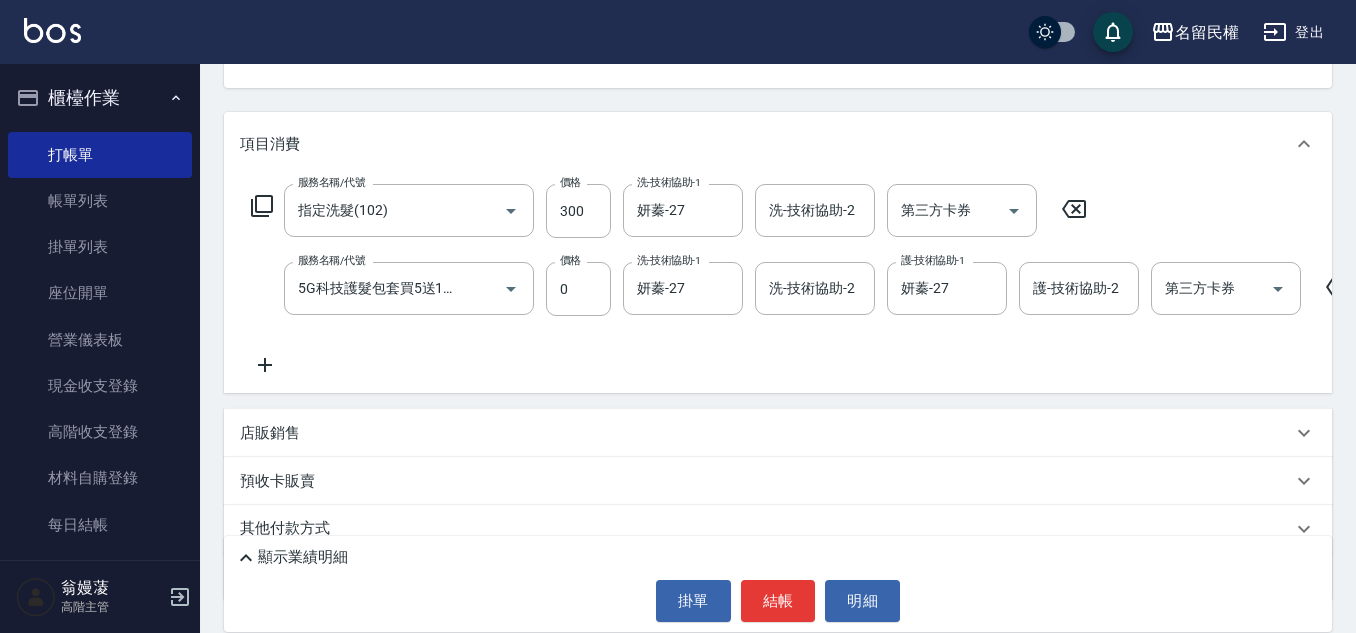 click on "服務名稱/代號 指定洗髮(102) 服務名稱/代號 價格 300 價格 洗-技術協助-1 [NAME]-27 洗-技術協助-1 洗-技術協助-2 洗-技術協助-2 第三方卡券 第三方卡券 服務名稱/代號 5G科技護髮包套買5送1抵用(519) 服務名稱/代號 價格 0 價格 洗-技術協助-1 [NAME]-27 洗-技術協助-1 洗-技術協助-2 洗-技術協助-2 護-技術協助-1 [NAME]-27 護-技術協助-1 護-技術協助-2 護-技術協助-2 第三方卡券 第三方卡券" at bounding box center (778, 284) 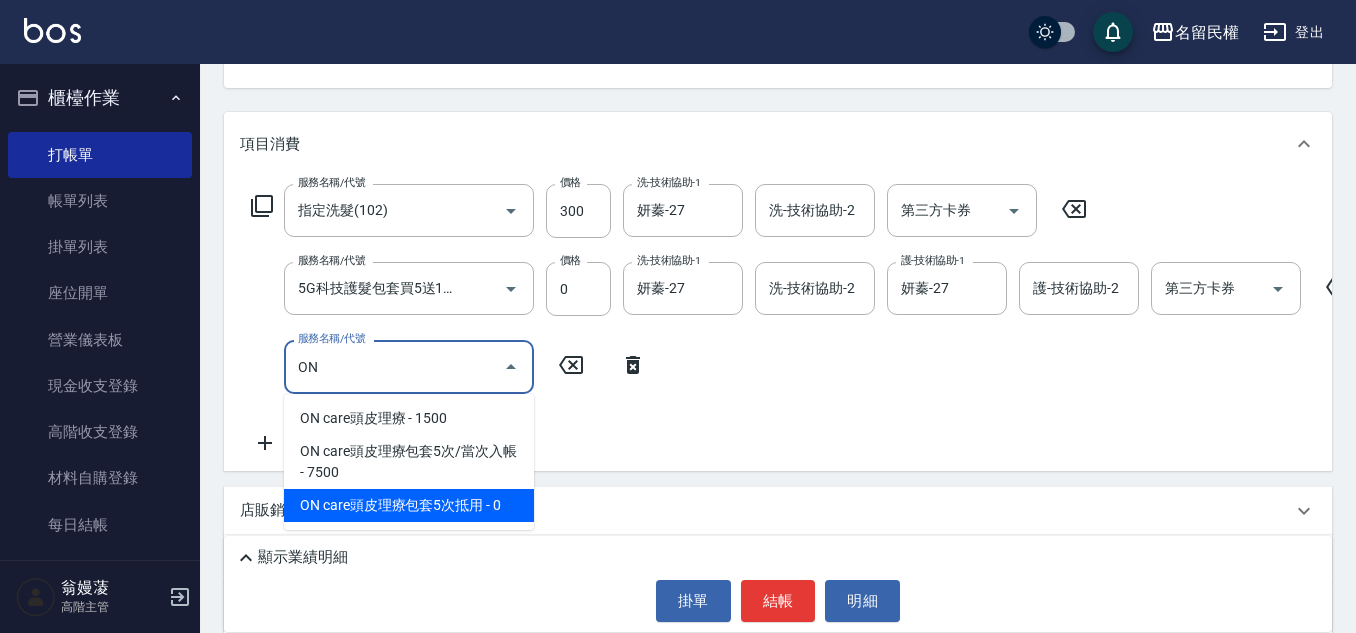 click on "ON care頭皮理療包套5次抵用 - 0" at bounding box center [409, 505] 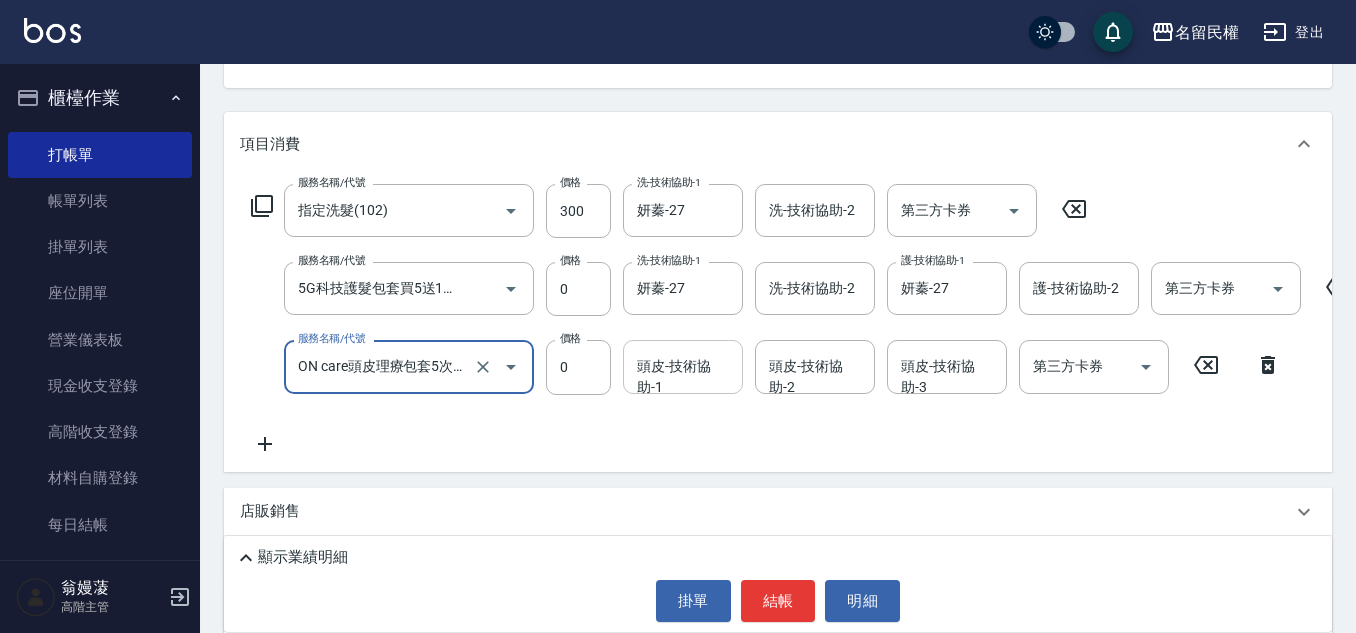 type on "ON care頭皮理療包套5次抵用(623)" 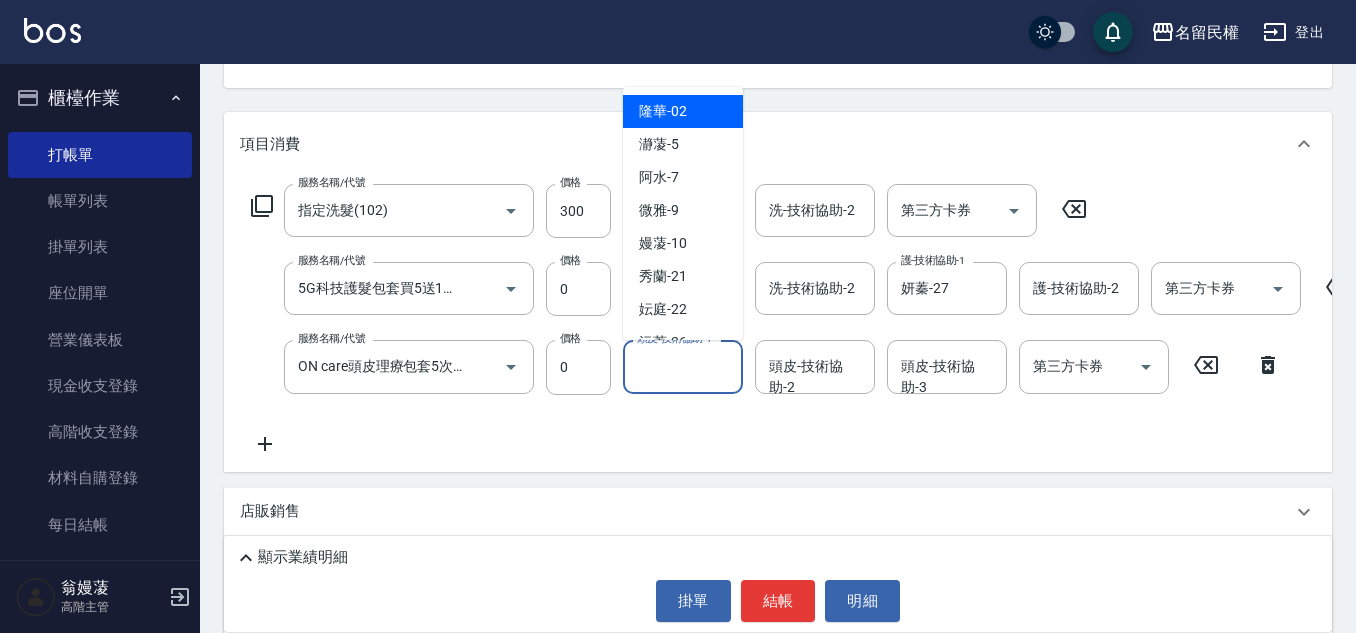 click on "頭皮-技術協助-1 頭皮-技術協助-1" at bounding box center (683, 366) 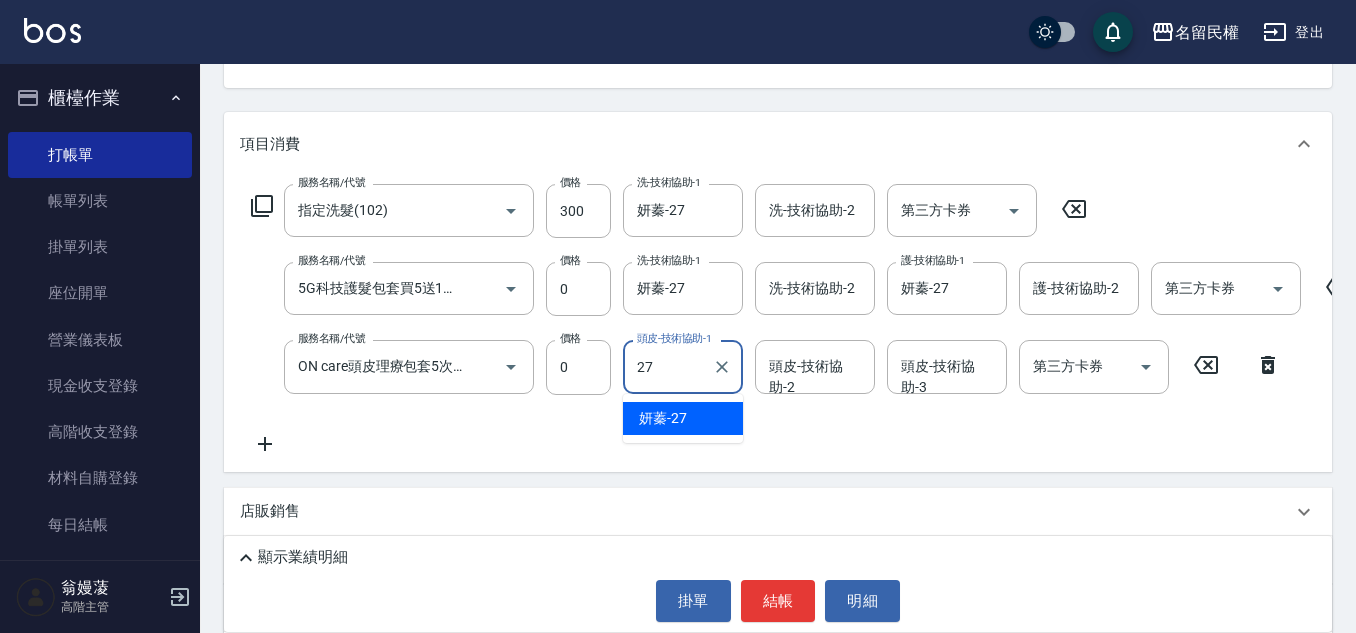 type on "妍蓁-27" 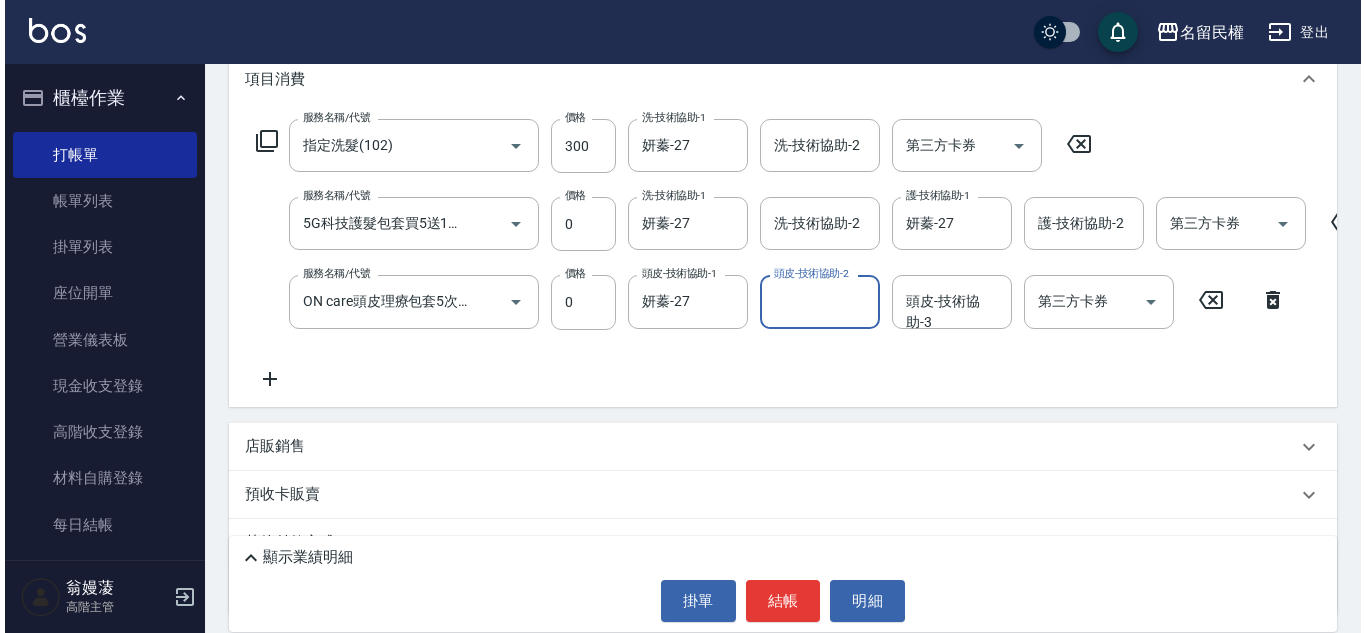 scroll, scrollTop: 316, scrollLeft: 0, axis: vertical 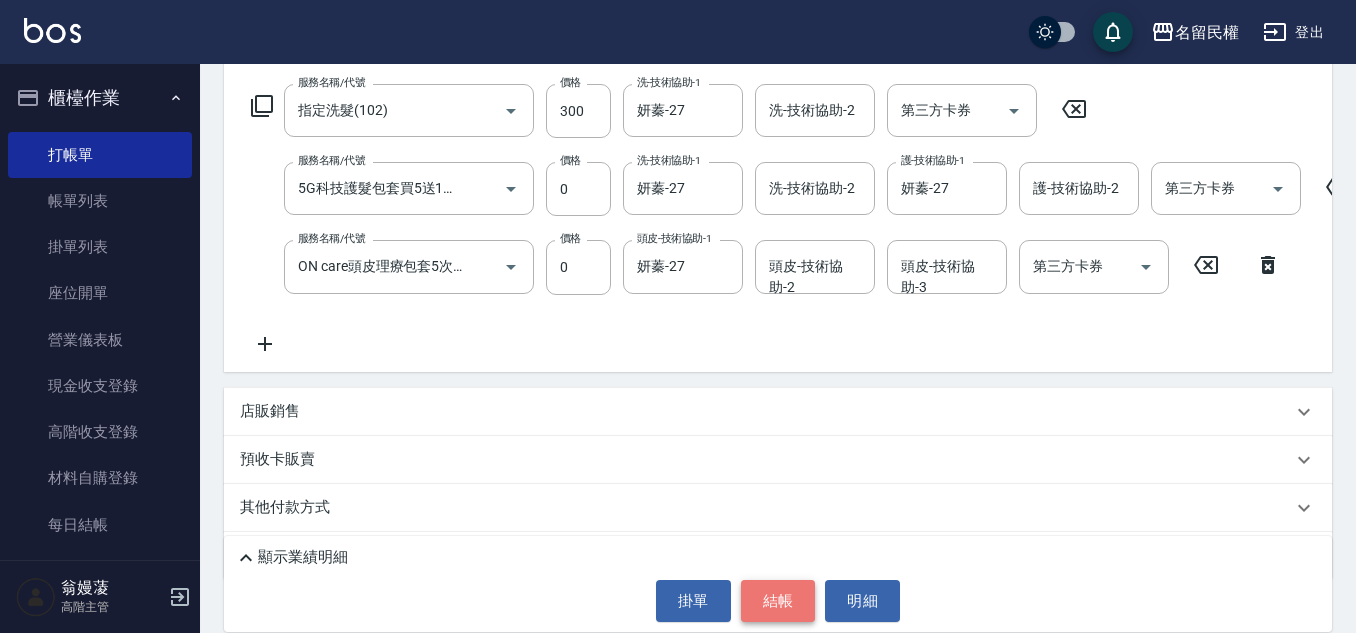 click on "結帳" at bounding box center [778, 601] 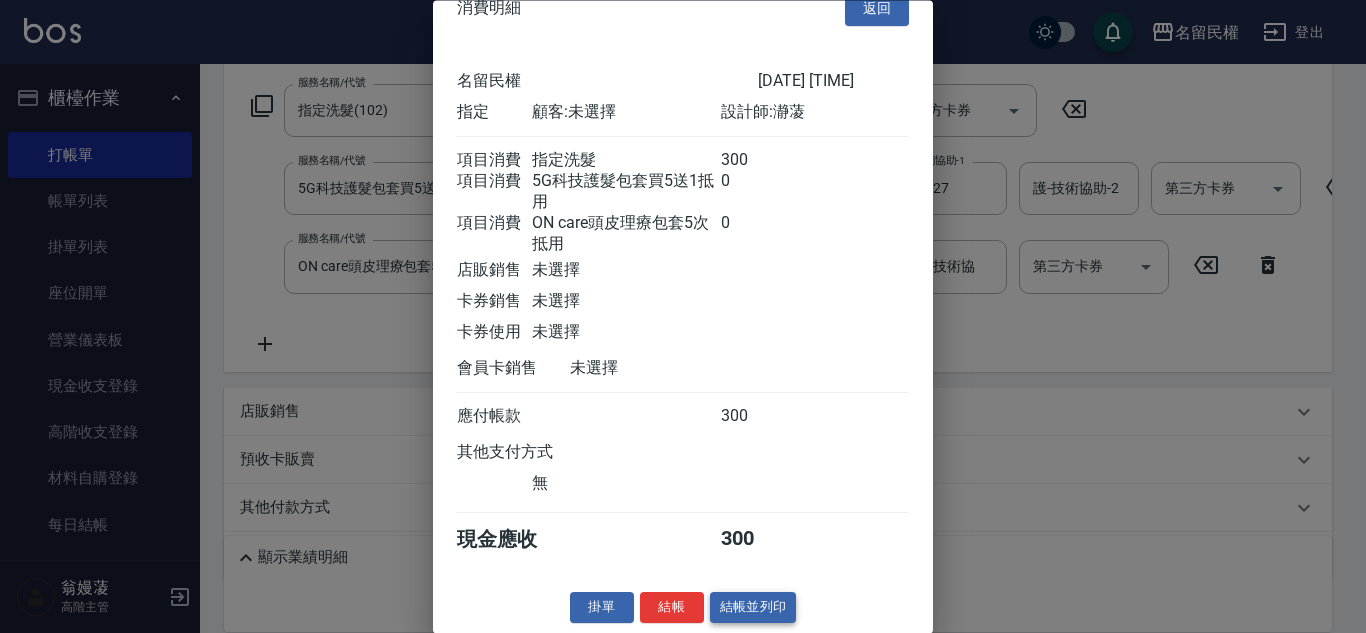 scroll, scrollTop: 70, scrollLeft: 0, axis: vertical 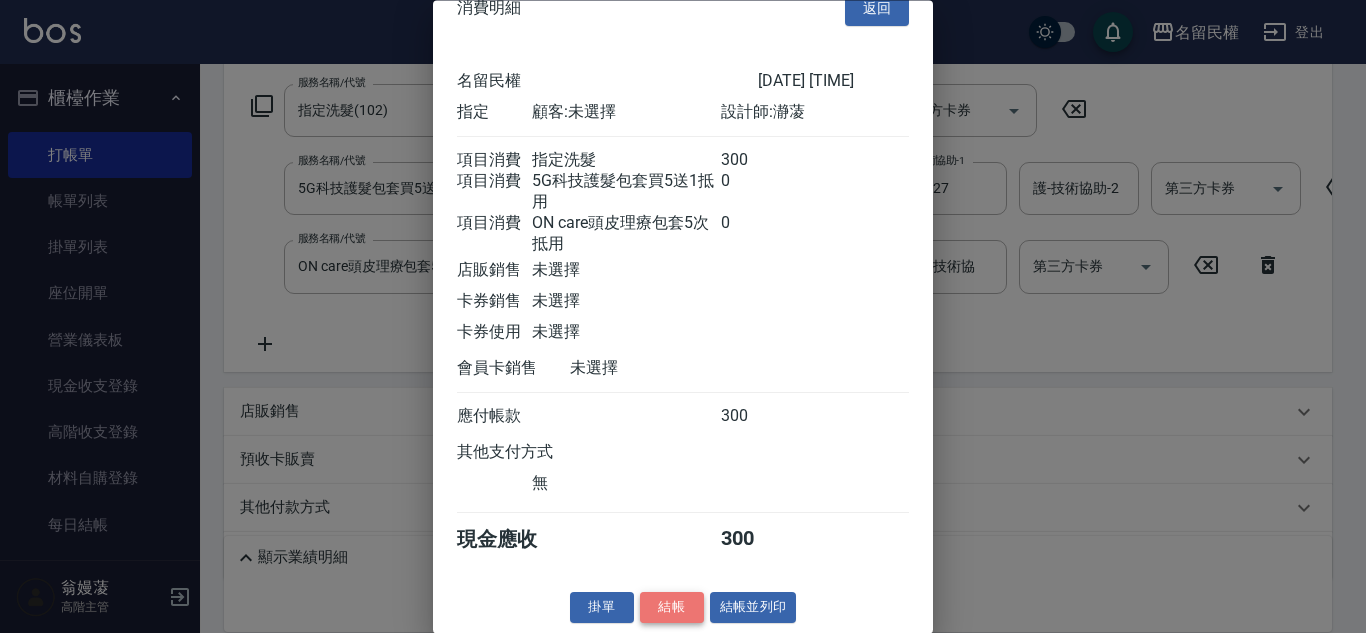 click on "結帳" at bounding box center (672, 608) 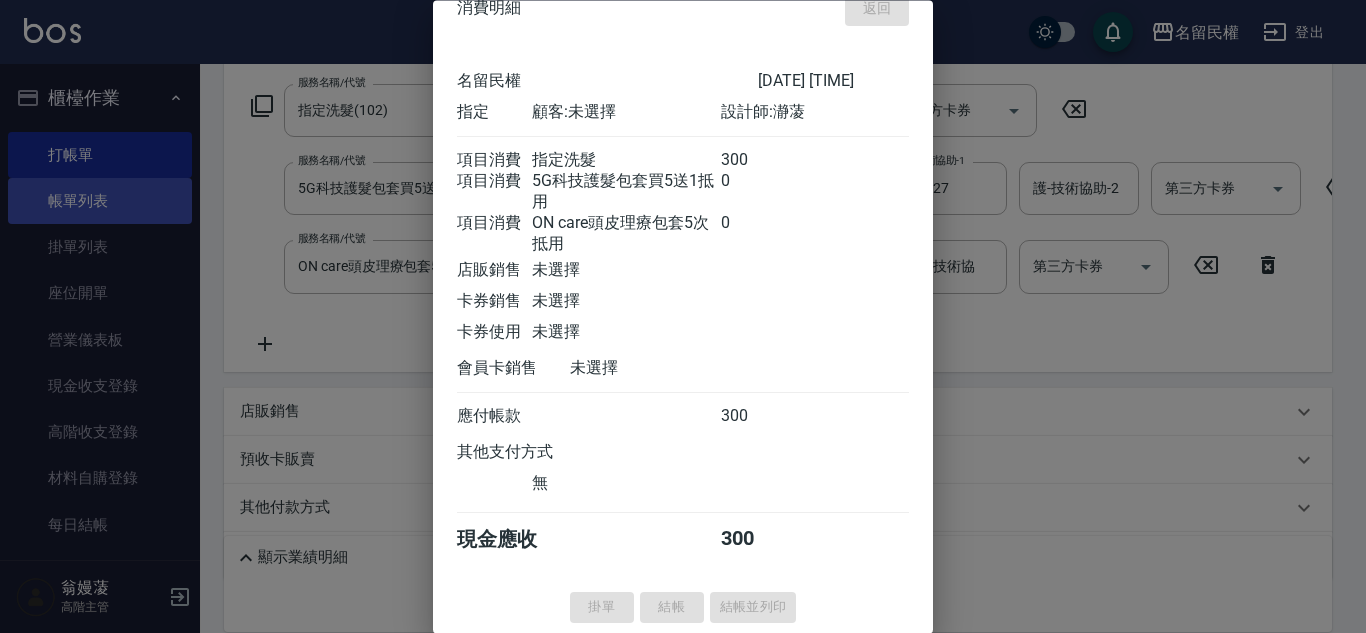 type on "[DATE] [TIME]" 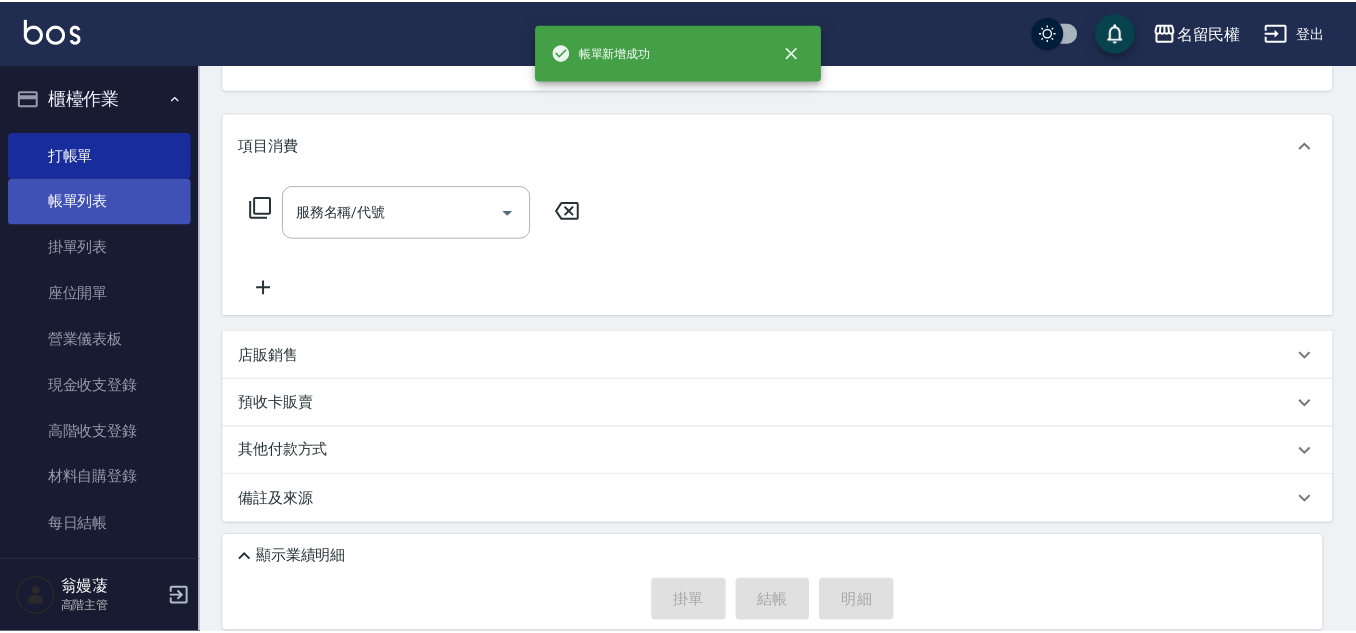scroll, scrollTop: 194, scrollLeft: 0, axis: vertical 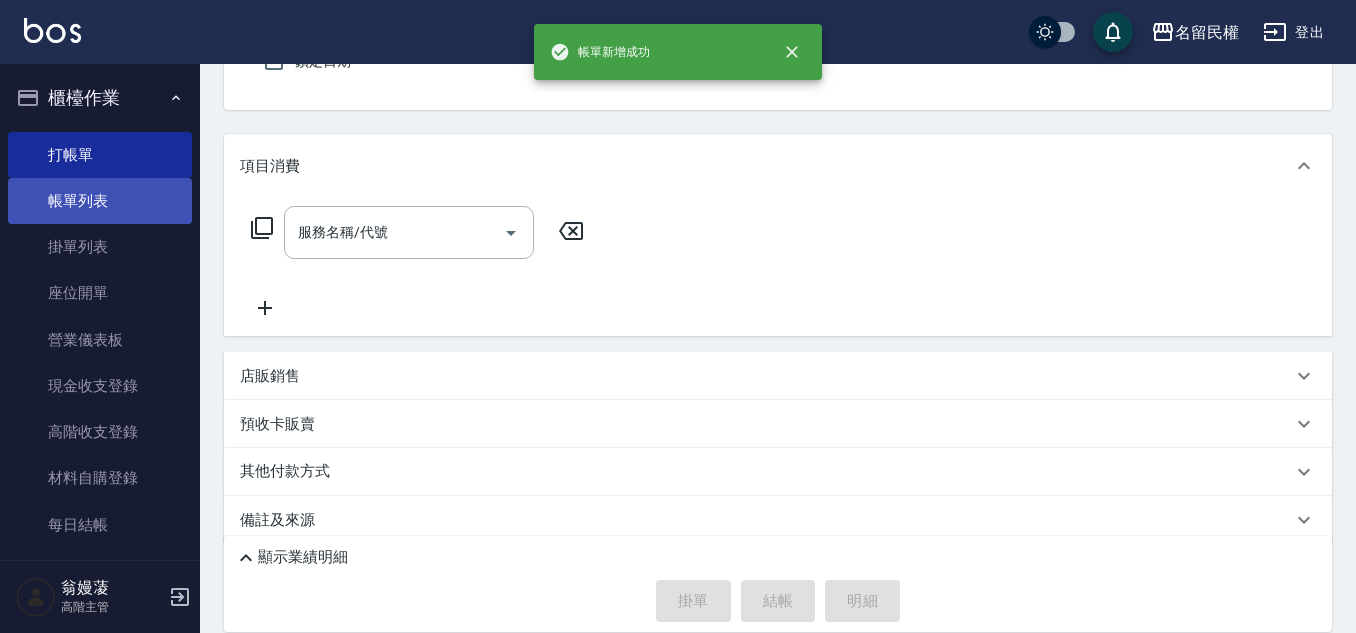 click on "帳單列表" at bounding box center [100, 201] 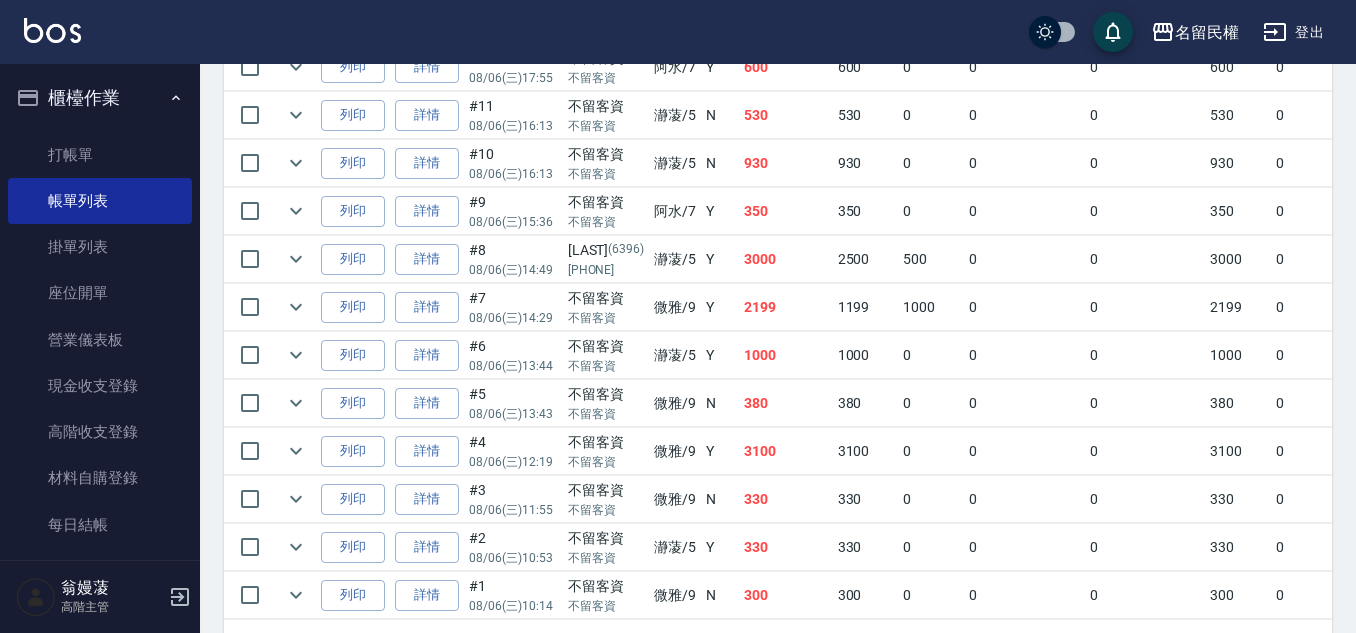 scroll, scrollTop: 700, scrollLeft: 0, axis: vertical 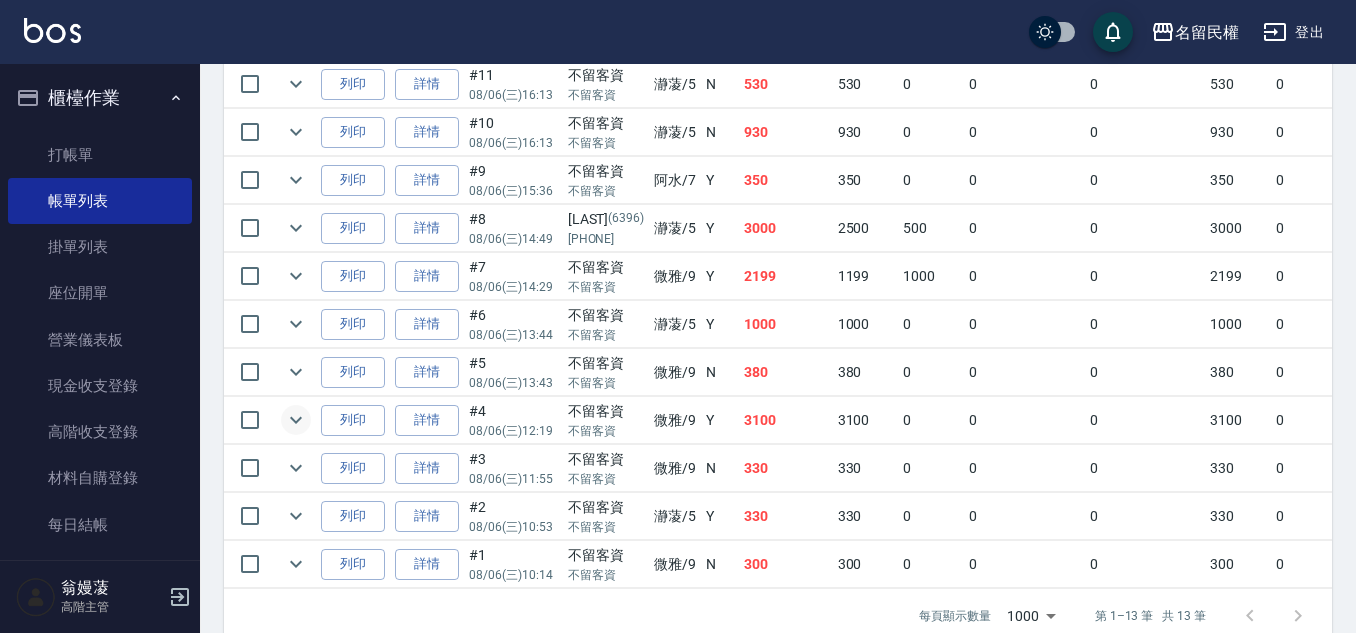 click 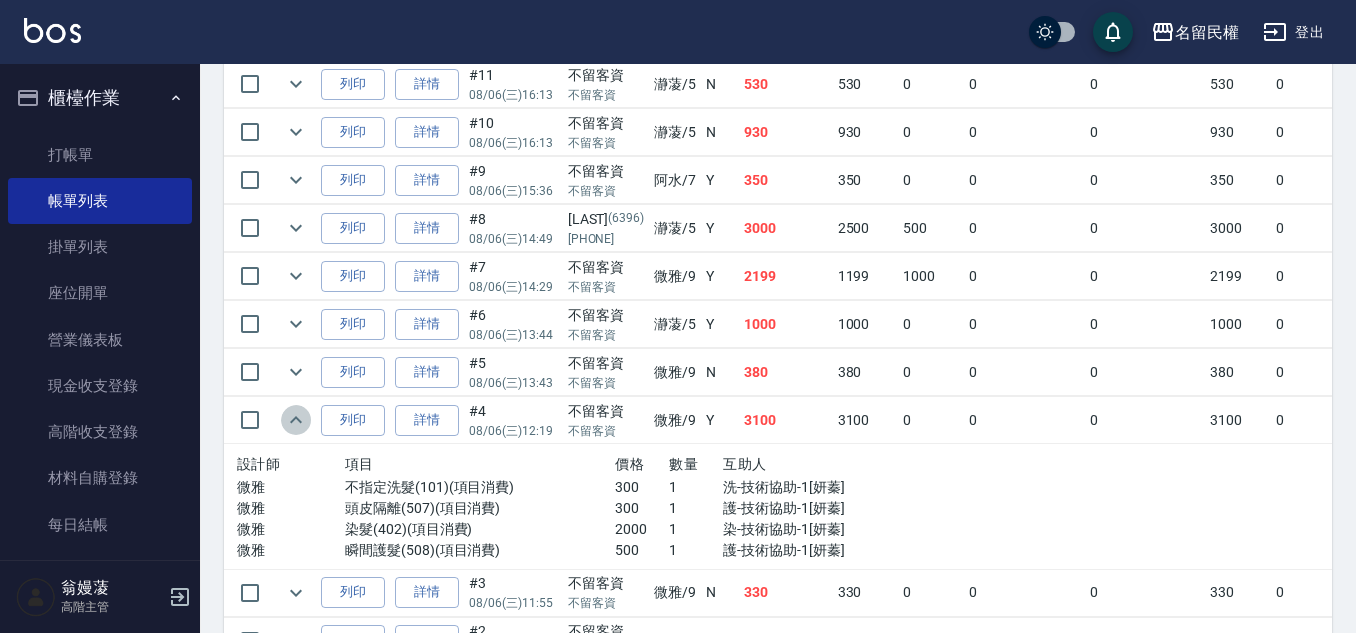 click 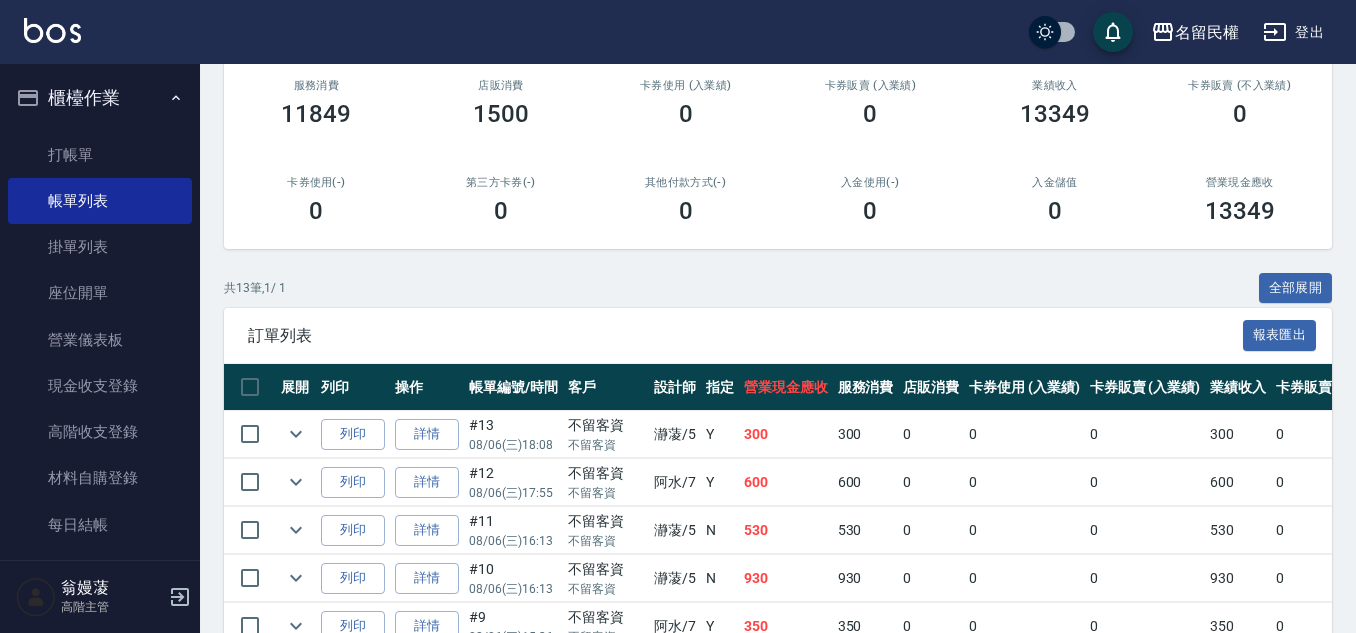 scroll, scrollTop: 0, scrollLeft: 0, axis: both 